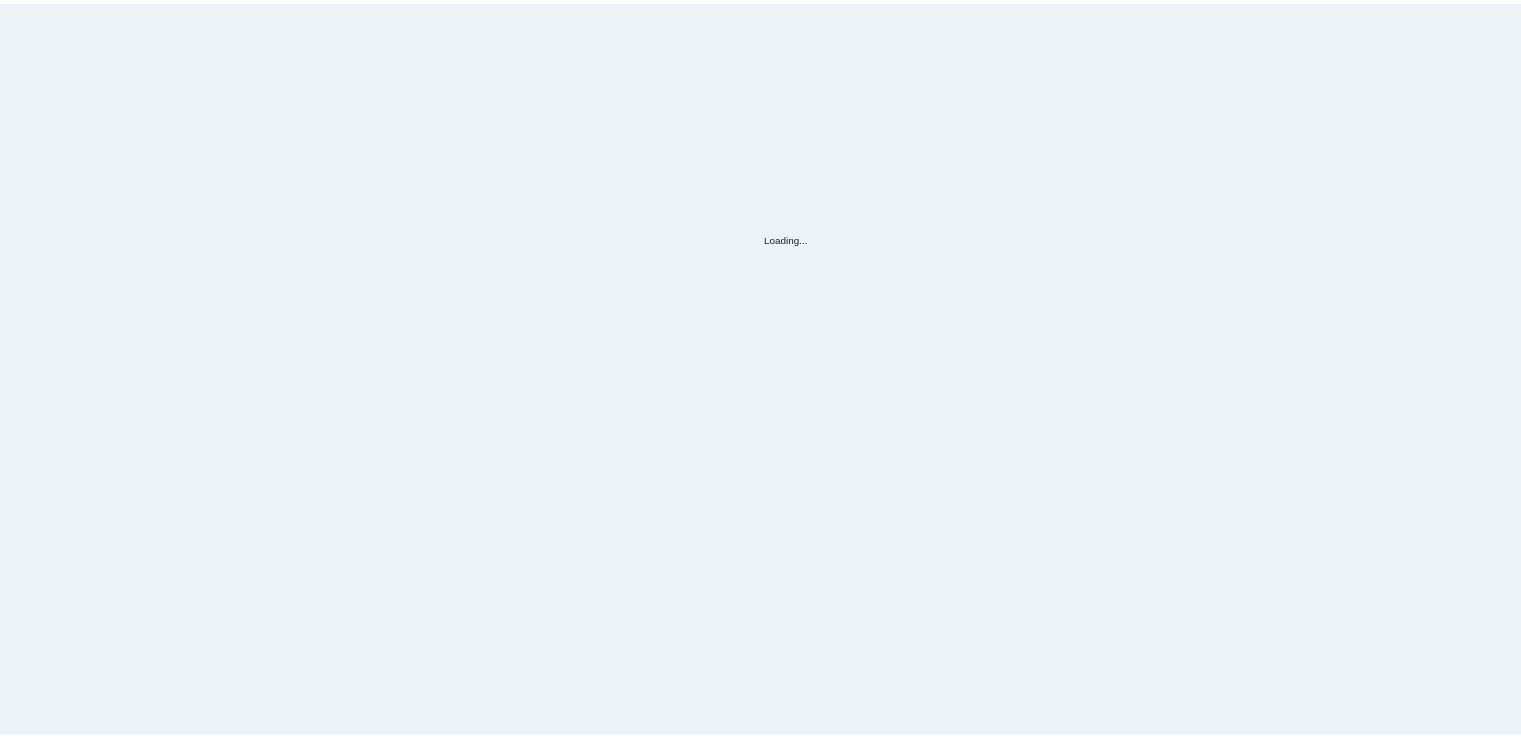 scroll, scrollTop: 0, scrollLeft: 0, axis: both 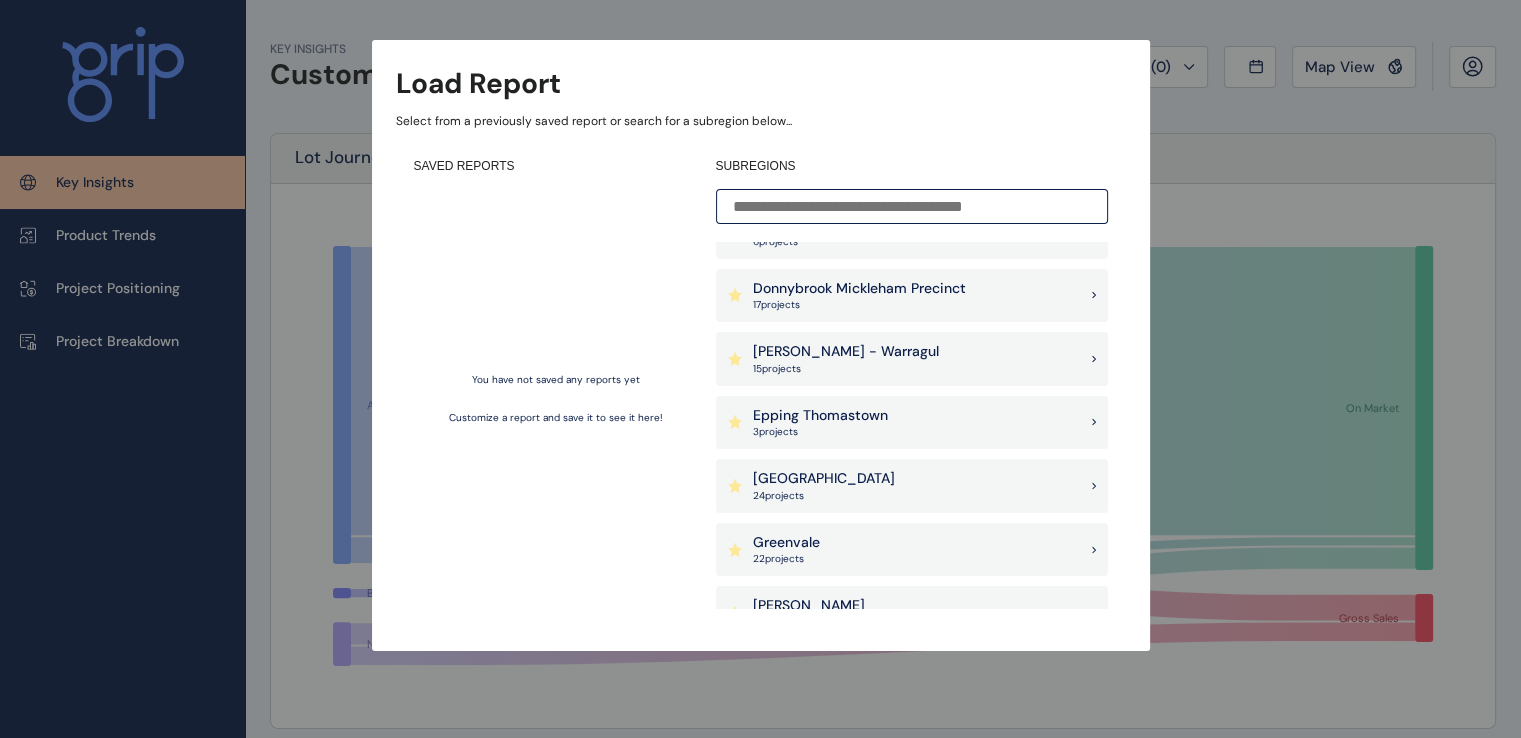 click on "[PERSON_NAME] - Warragul 15  project s" at bounding box center (912, 359) 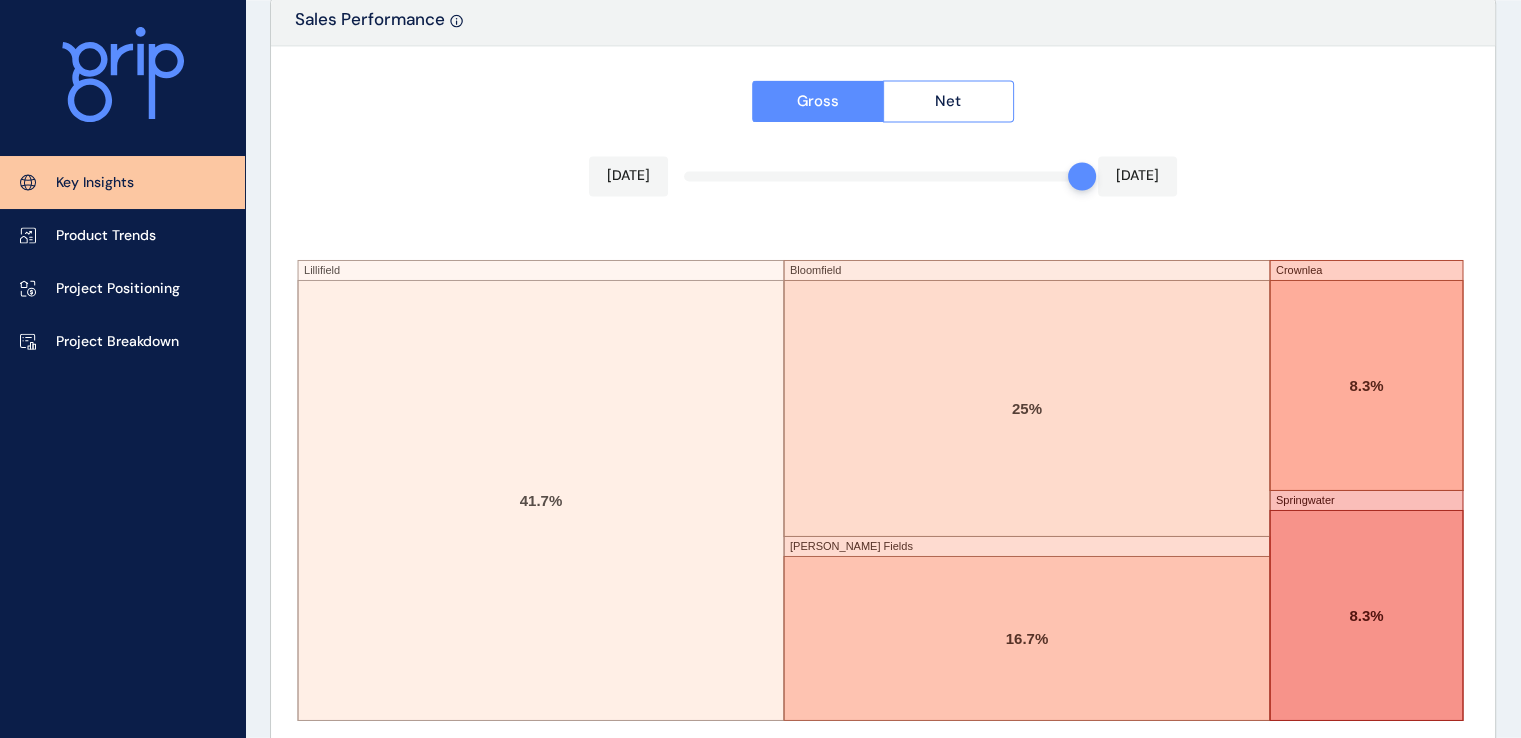 scroll, scrollTop: 3470, scrollLeft: 0, axis: vertical 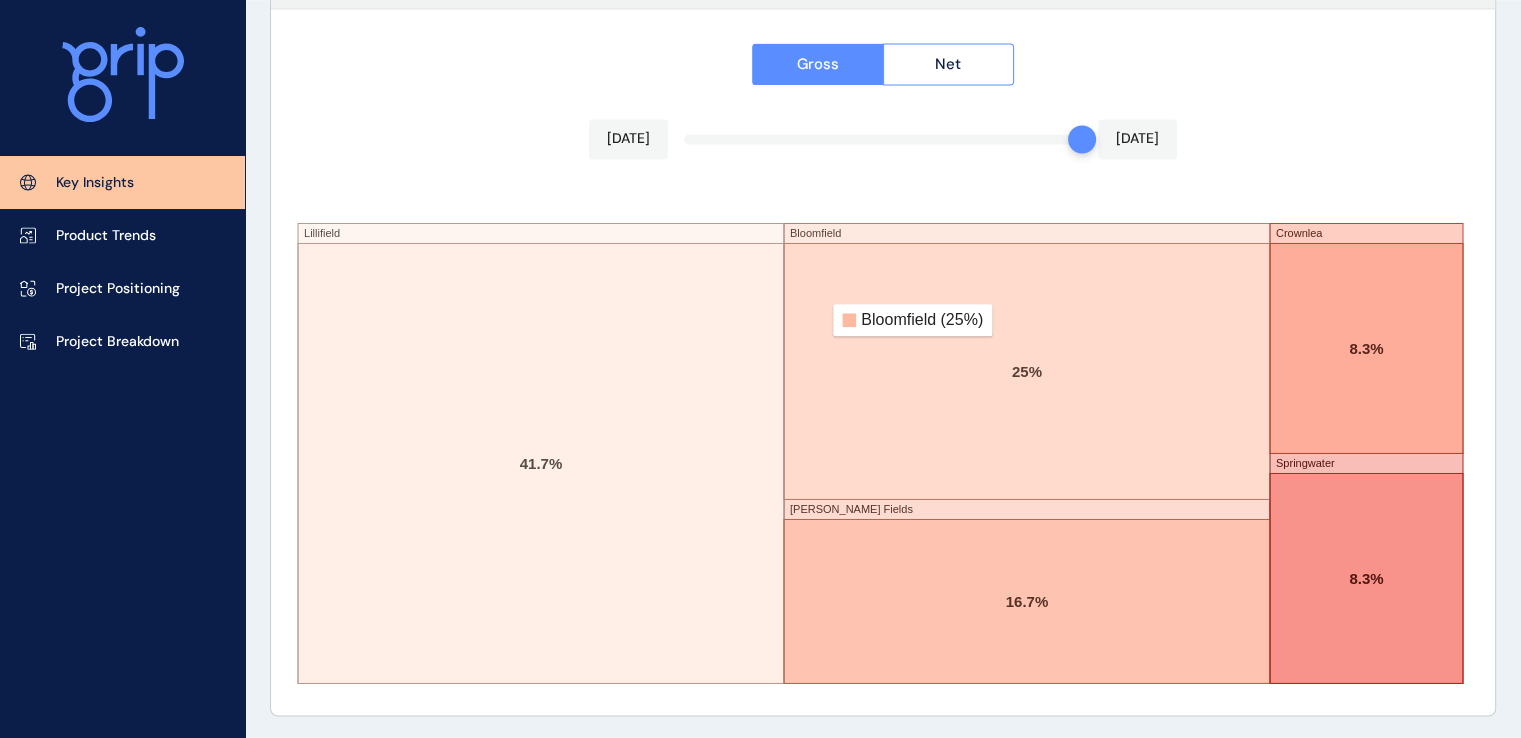 click 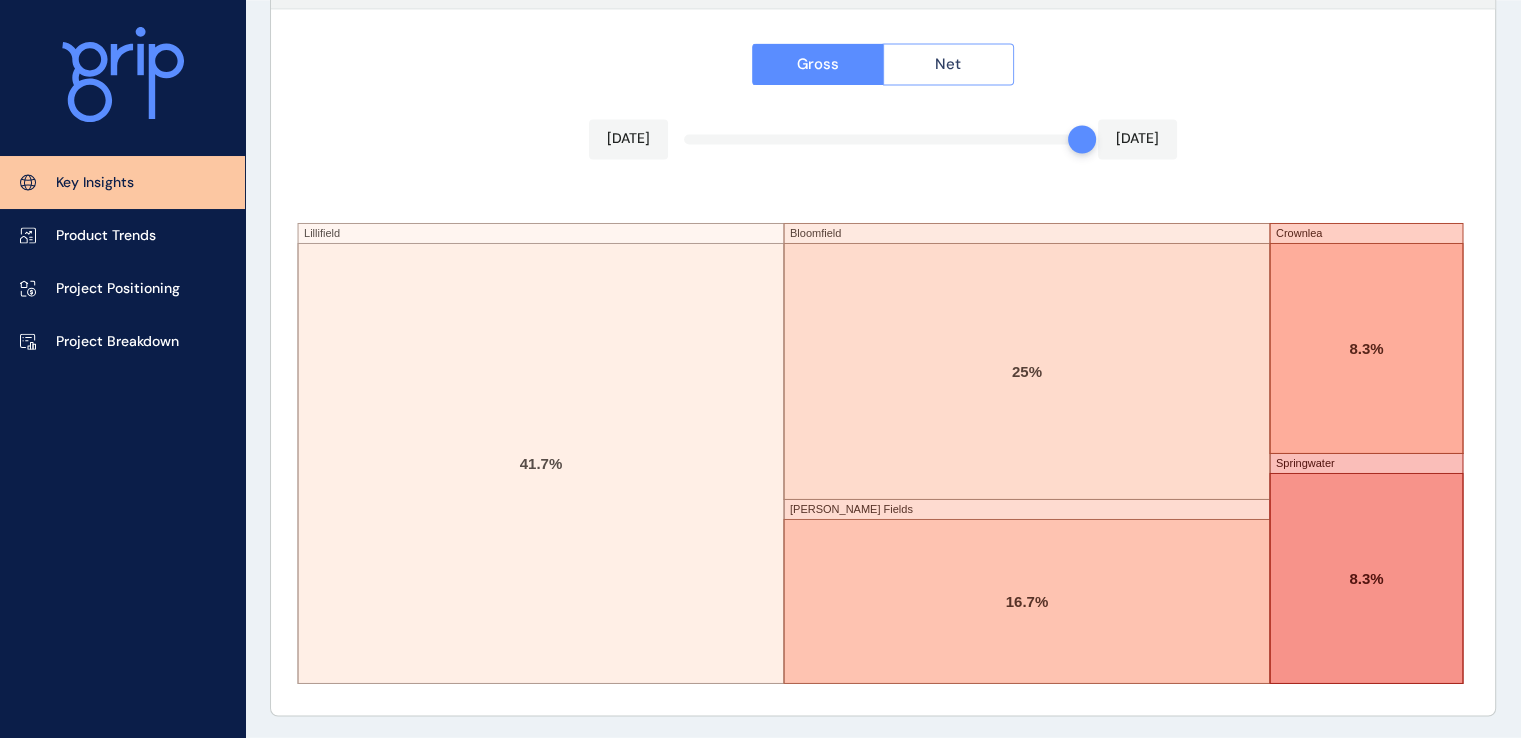 click on "Net" at bounding box center [949, 64] 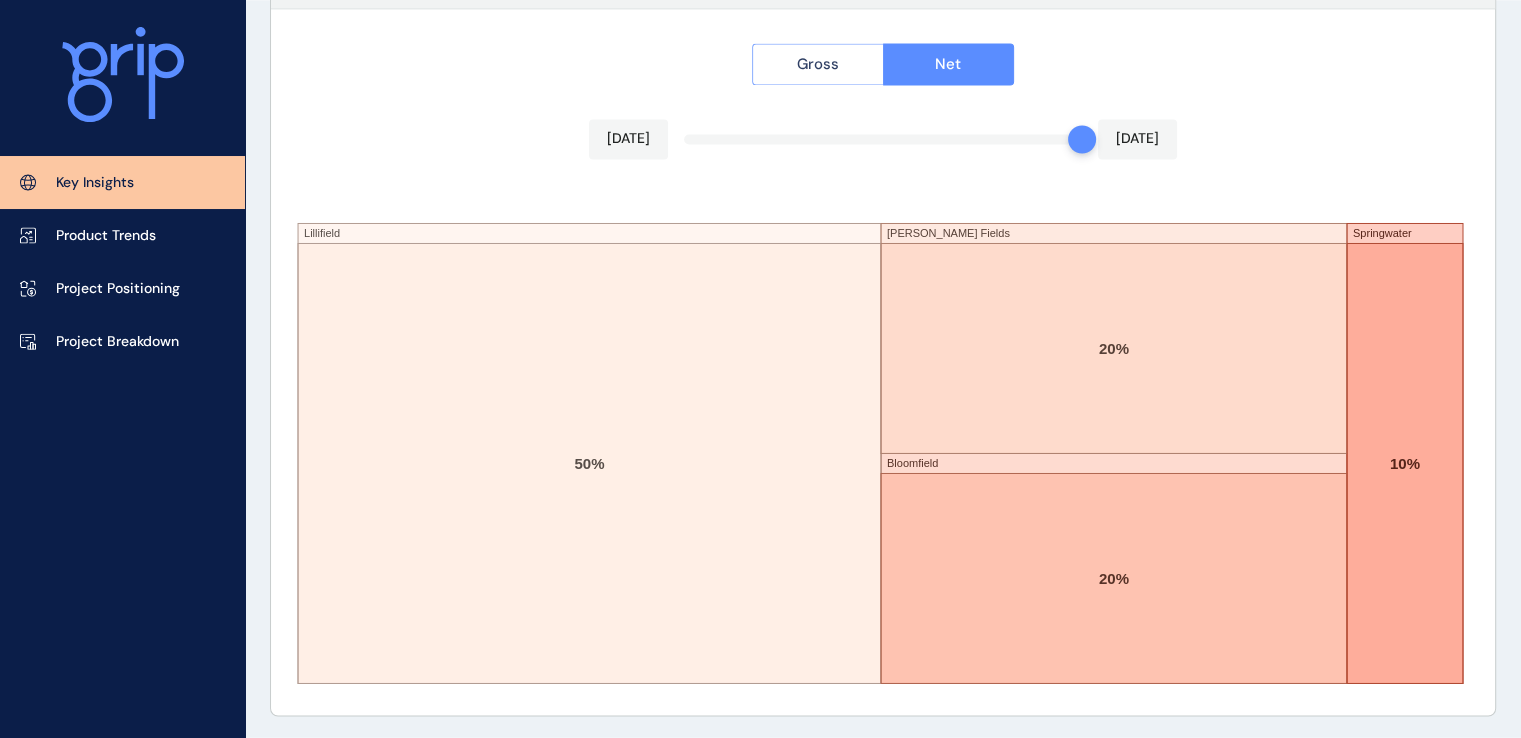 click on "Gross" at bounding box center [818, 64] 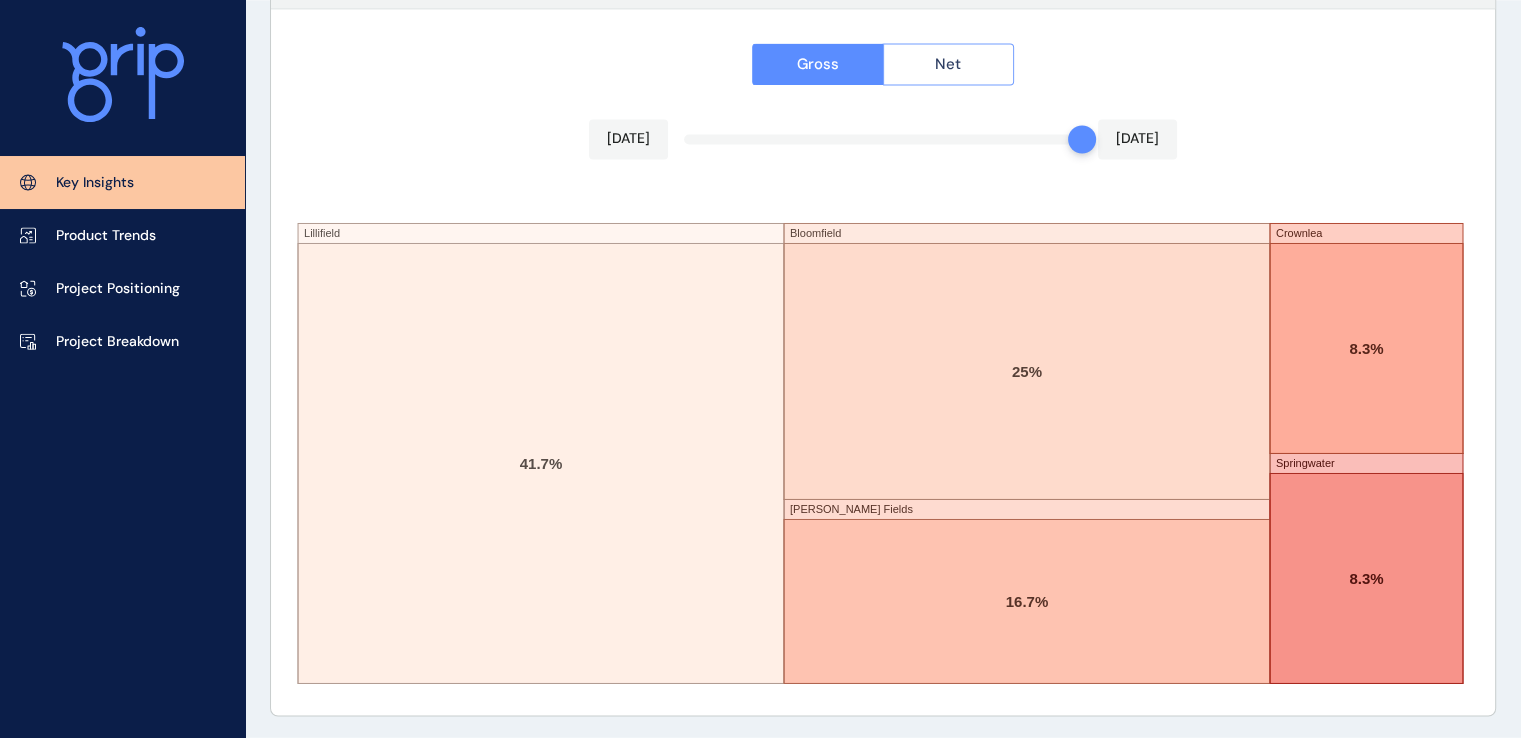 click on "Net" at bounding box center (949, 64) 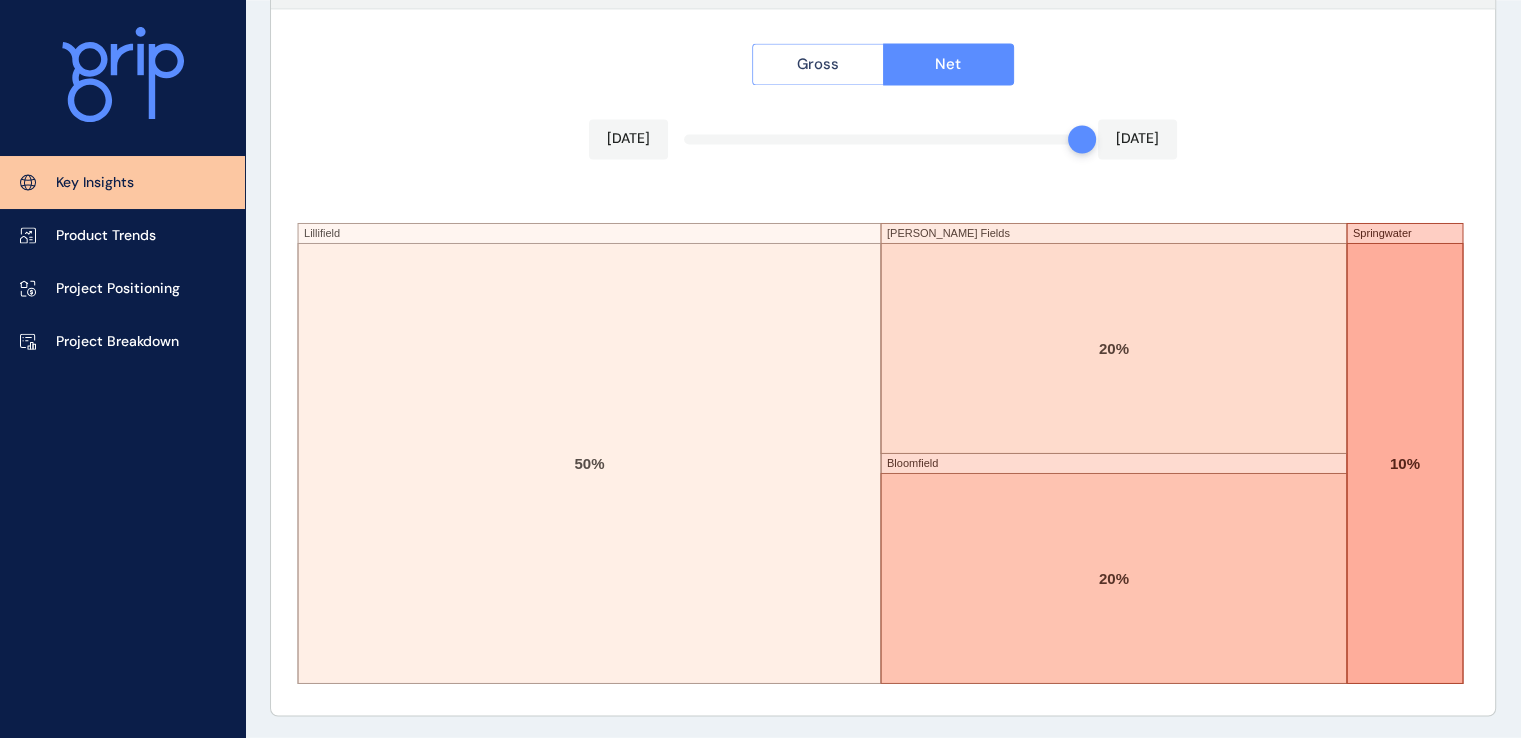 click on "Gross" at bounding box center (817, 64) 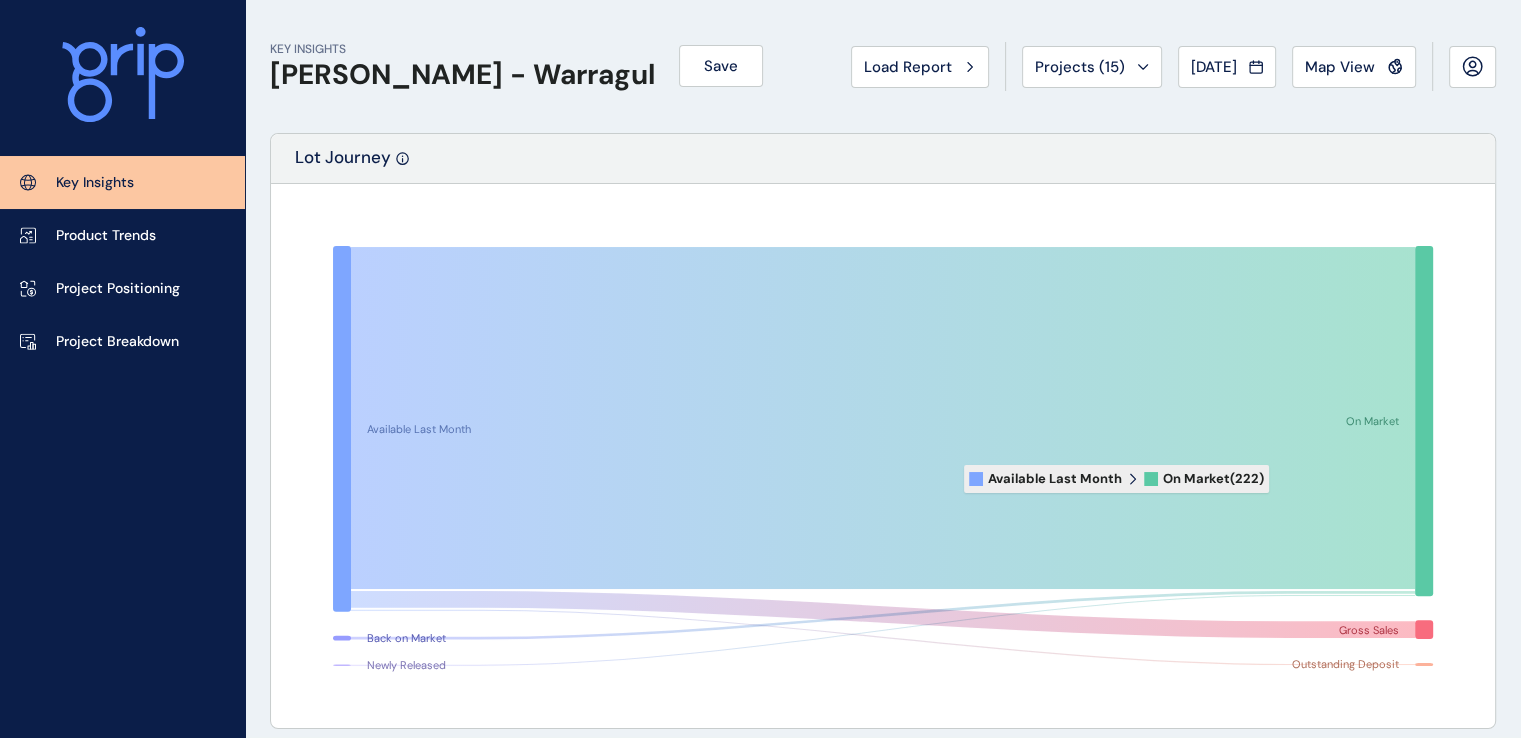 scroll, scrollTop: 533, scrollLeft: 0, axis: vertical 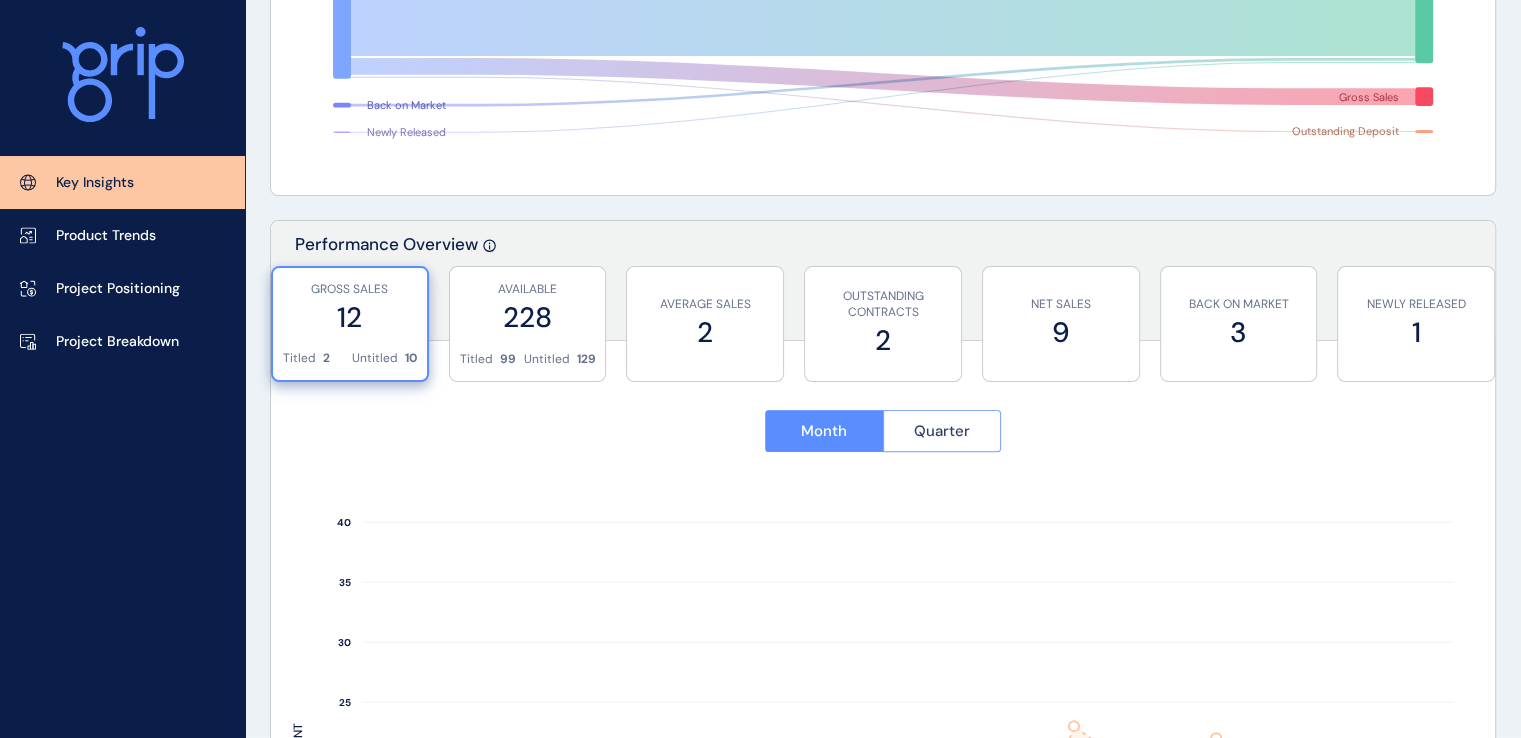 click on "Quarter" at bounding box center (942, 431) 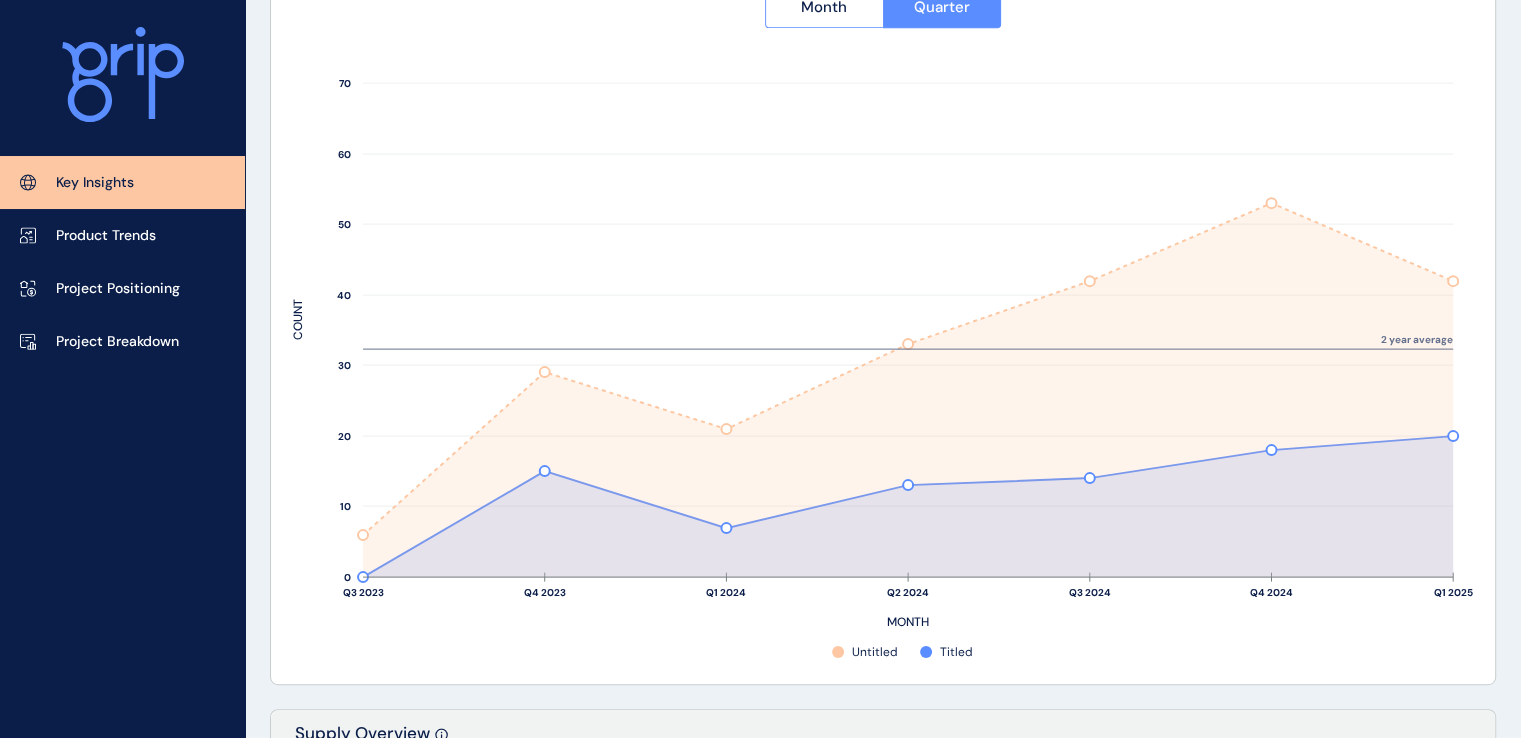 scroll, scrollTop: 1066, scrollLeft: 0, axis: vertical 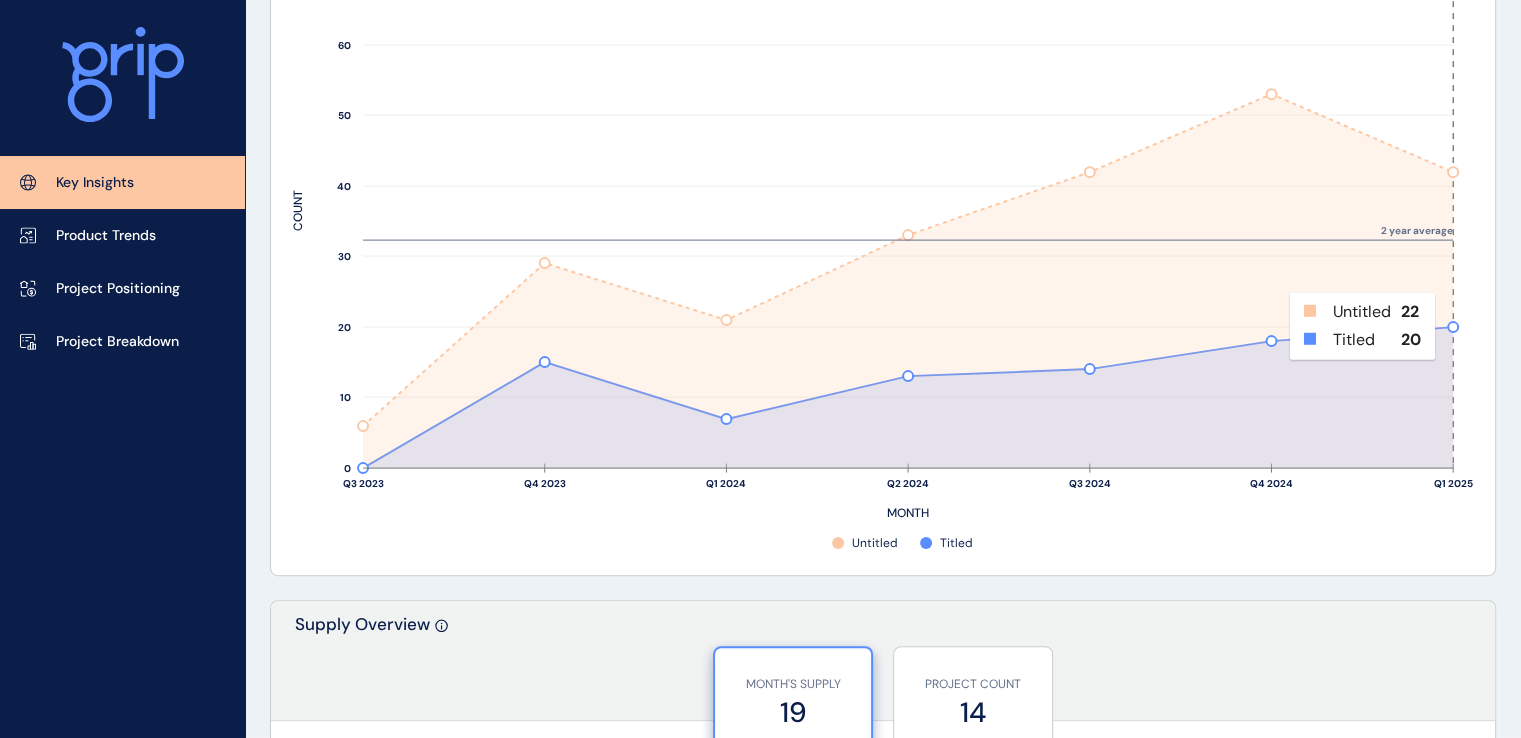 click 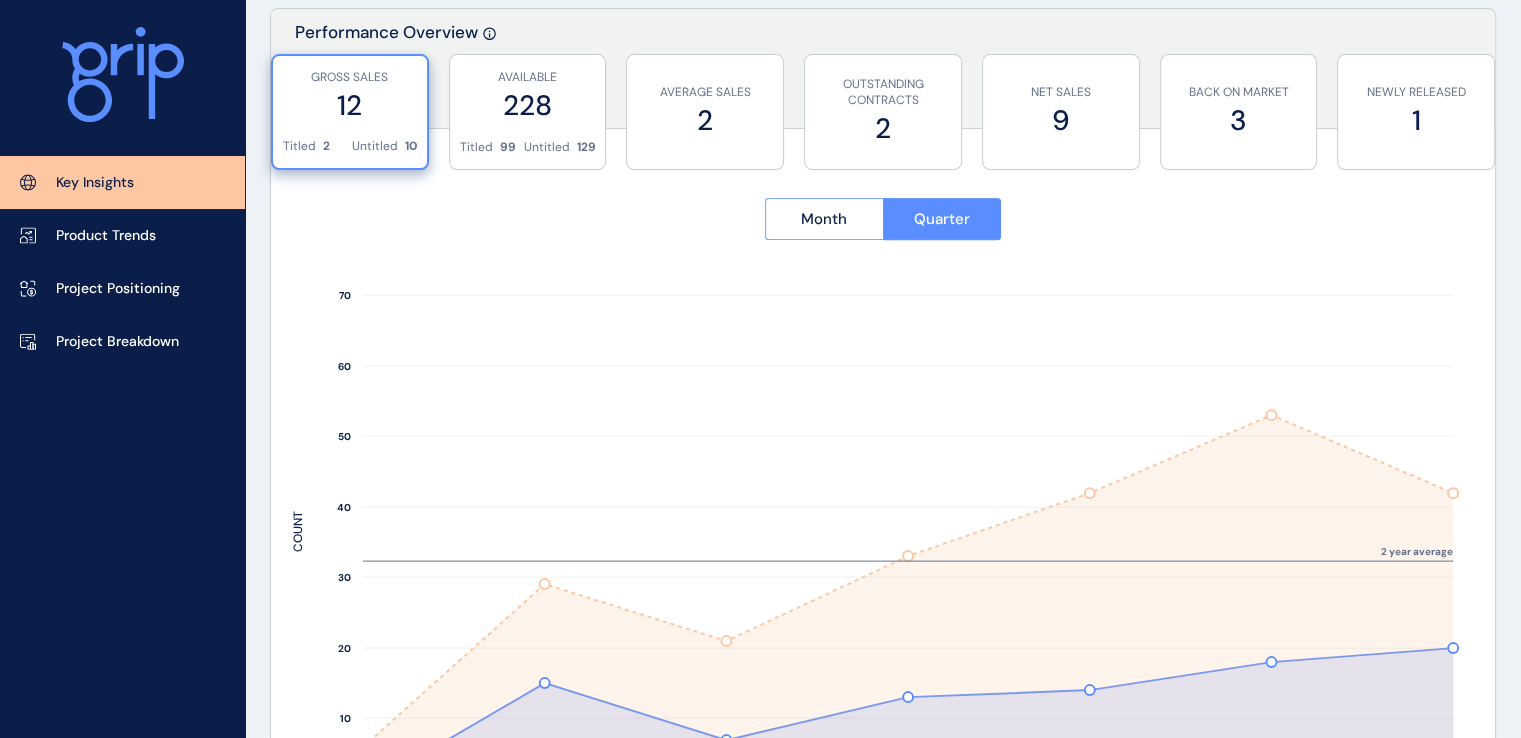 scroll, scrollTop: 800, scrollLeft: 0, axis: vertical 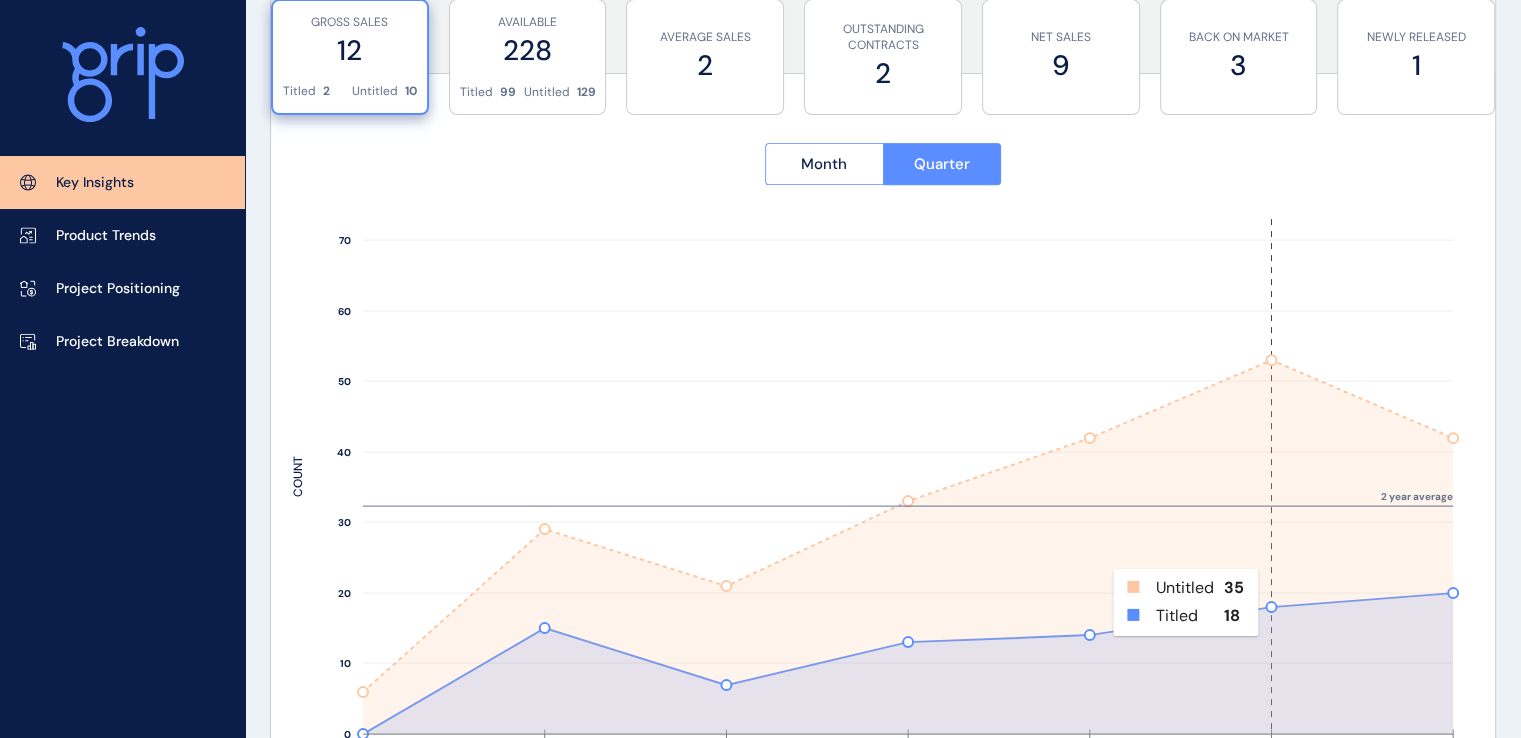 click 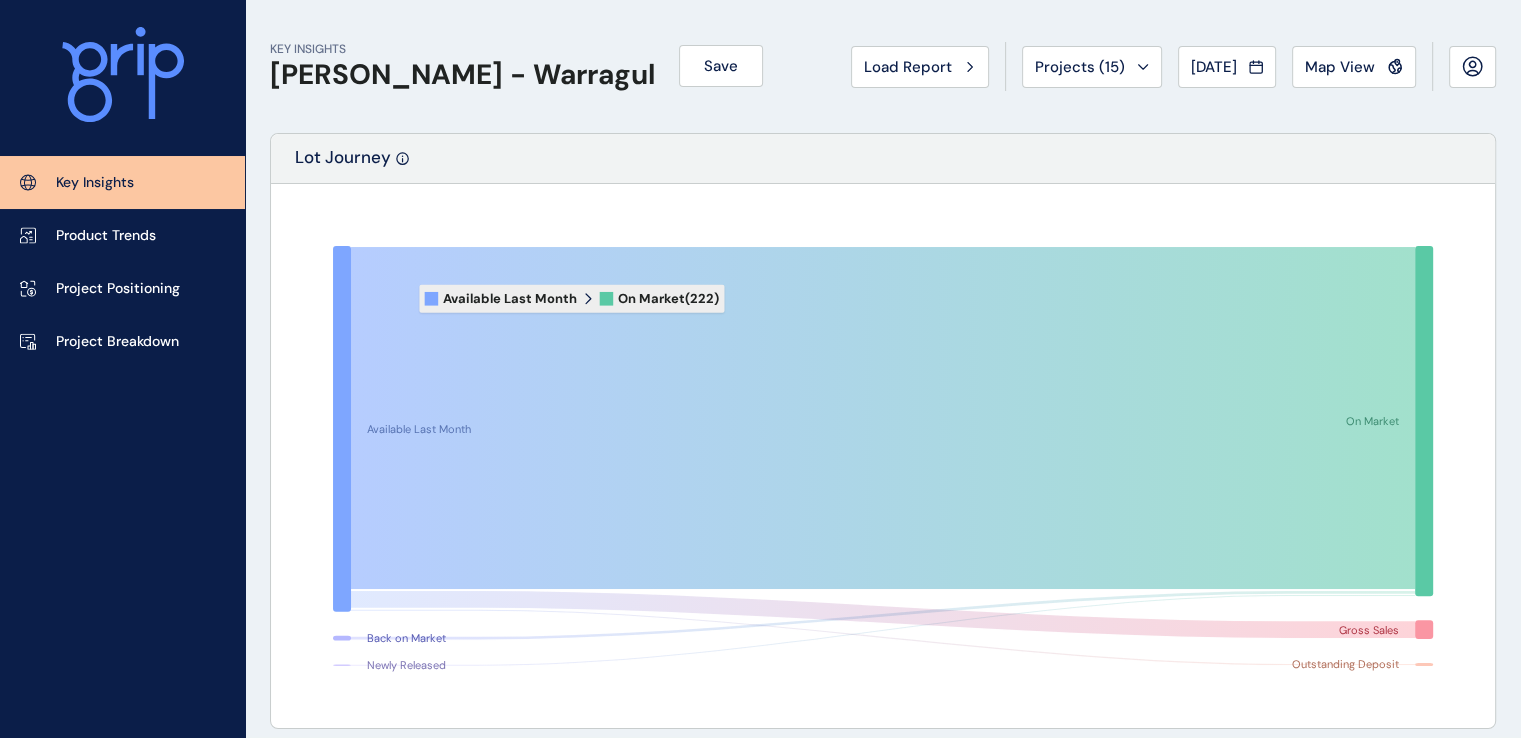 scroll, scrollTop: 0, scrollLeft: 0, axis: both 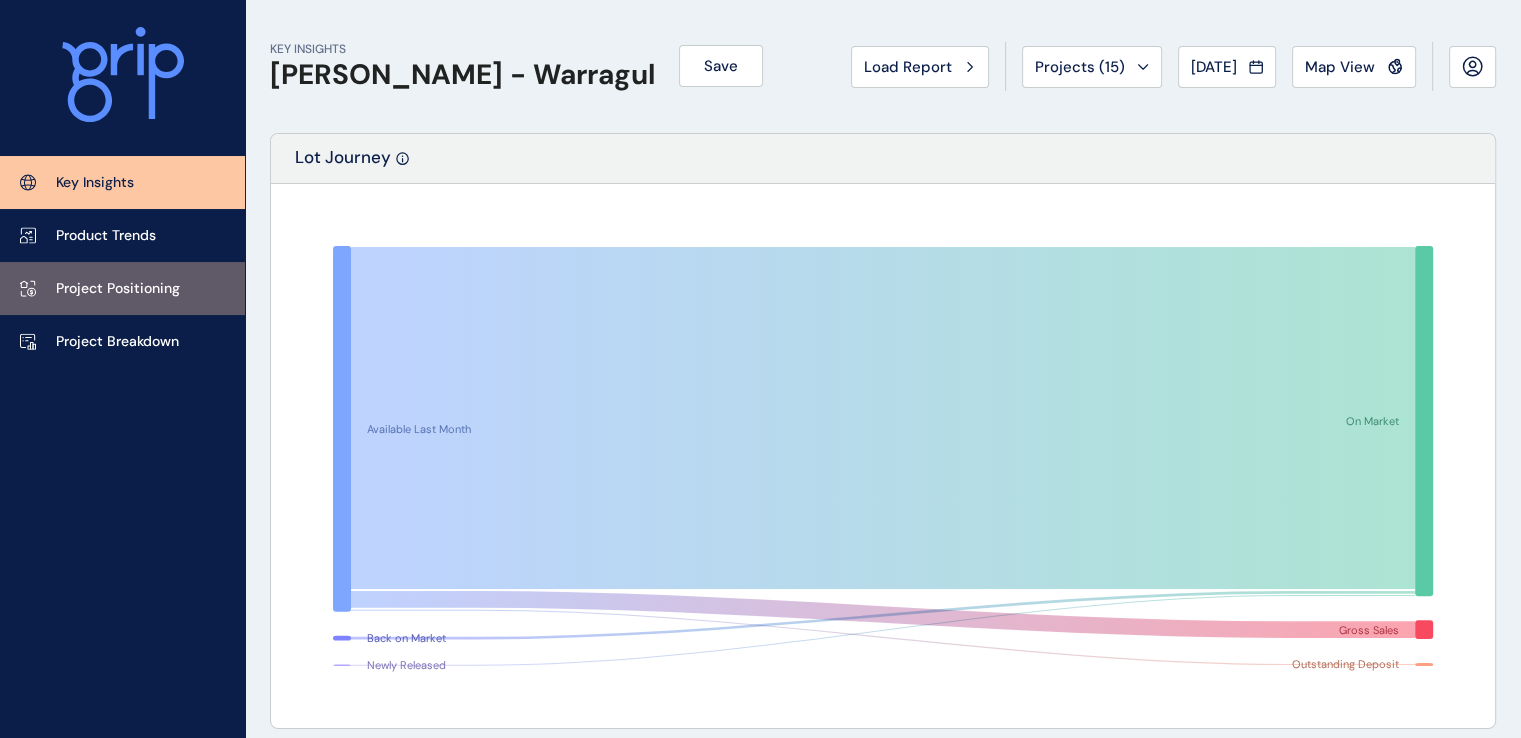 click on "Project Positioning" at bounding box center [122, 288] 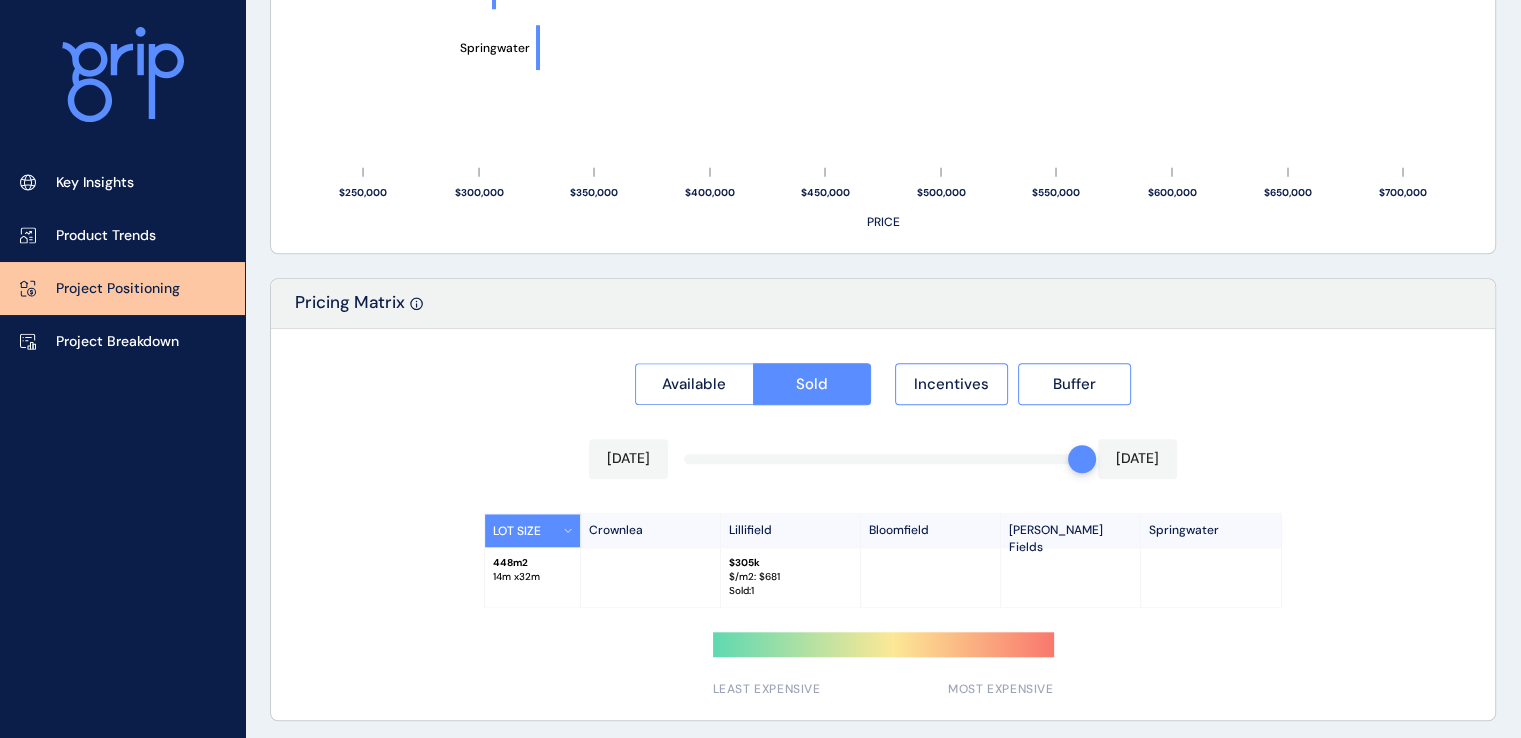 scroll, scrollTop: 1624, scrollLeft: 0, axis: vertical 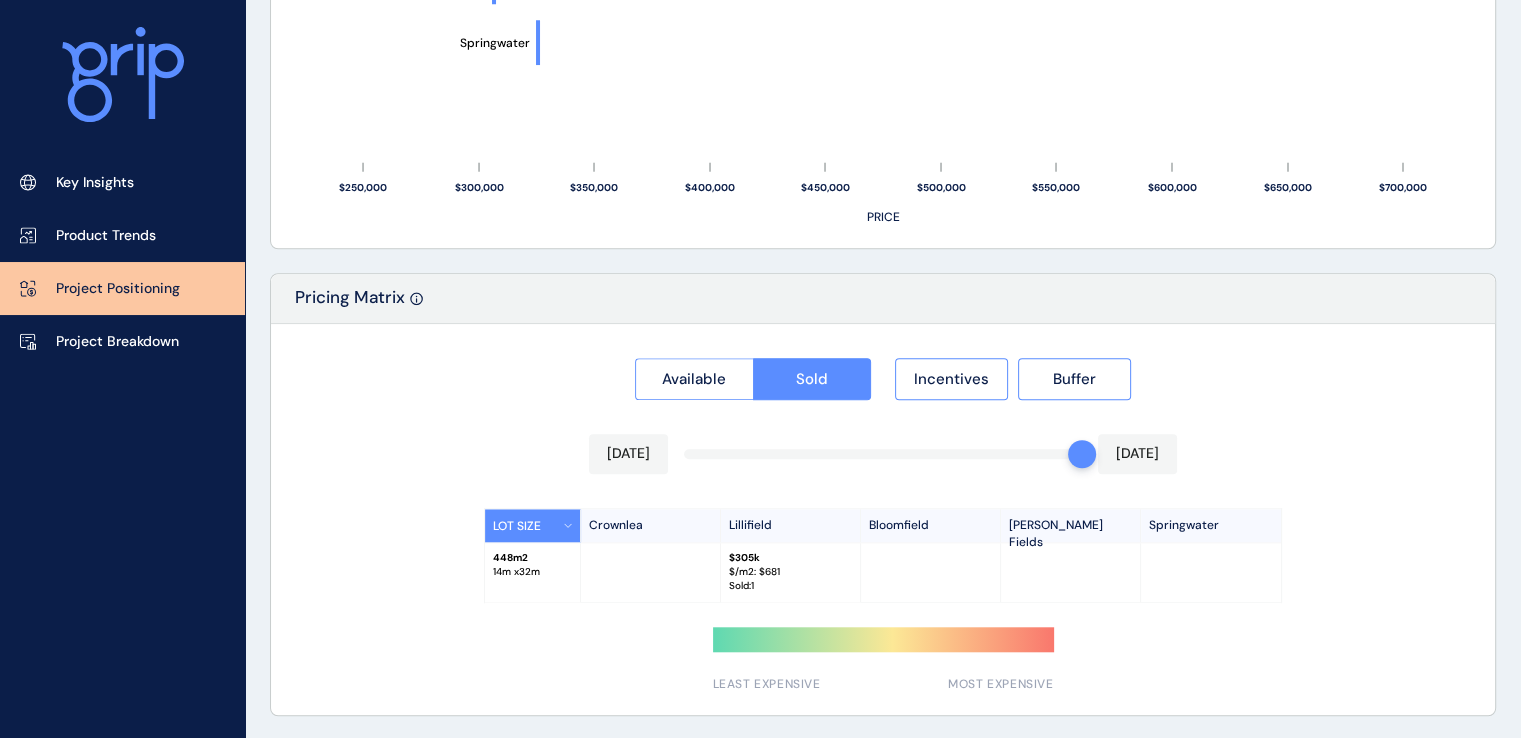 click on "LOT SIZE" at bounding box center (533, 525) 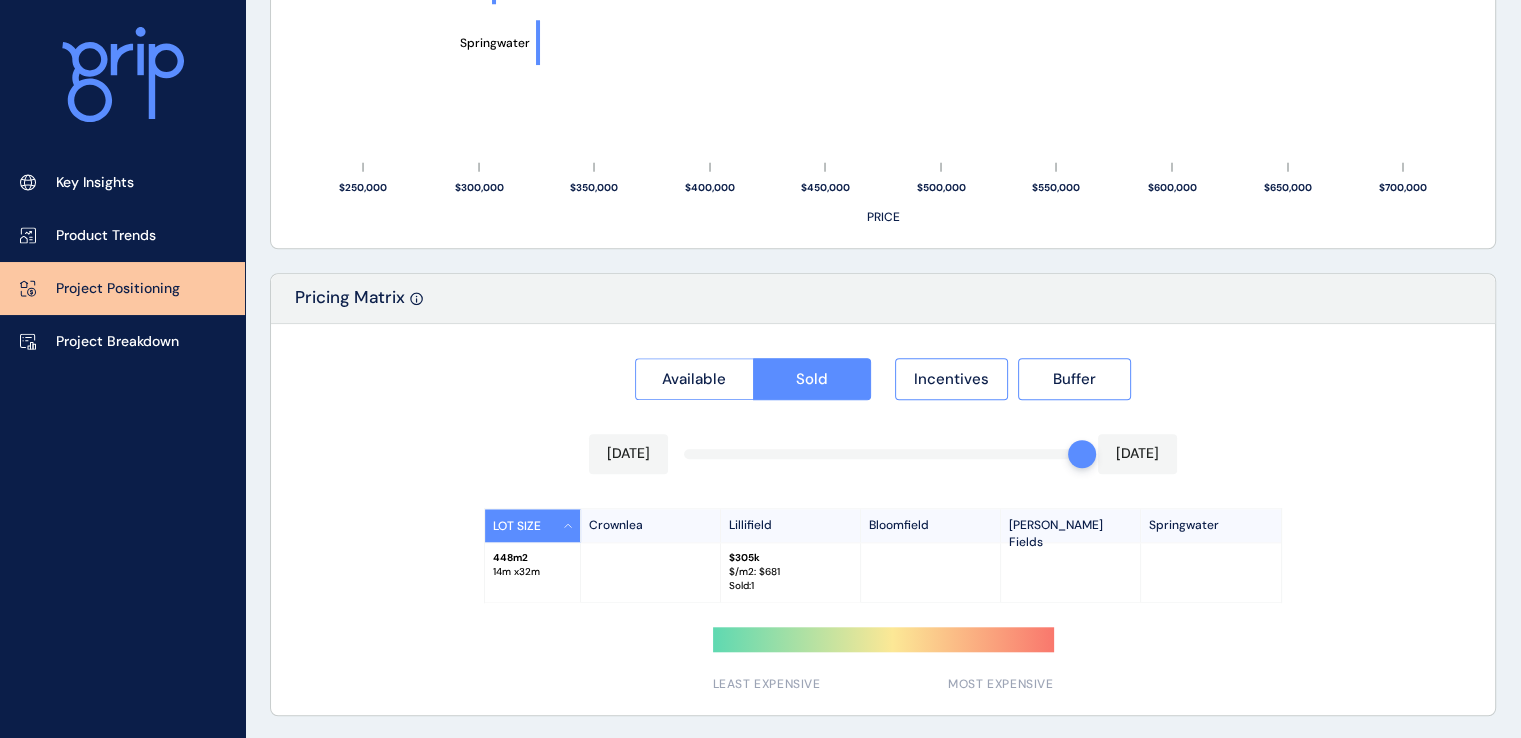 click on "LOT SIZE" at bounding box center (533, 525) 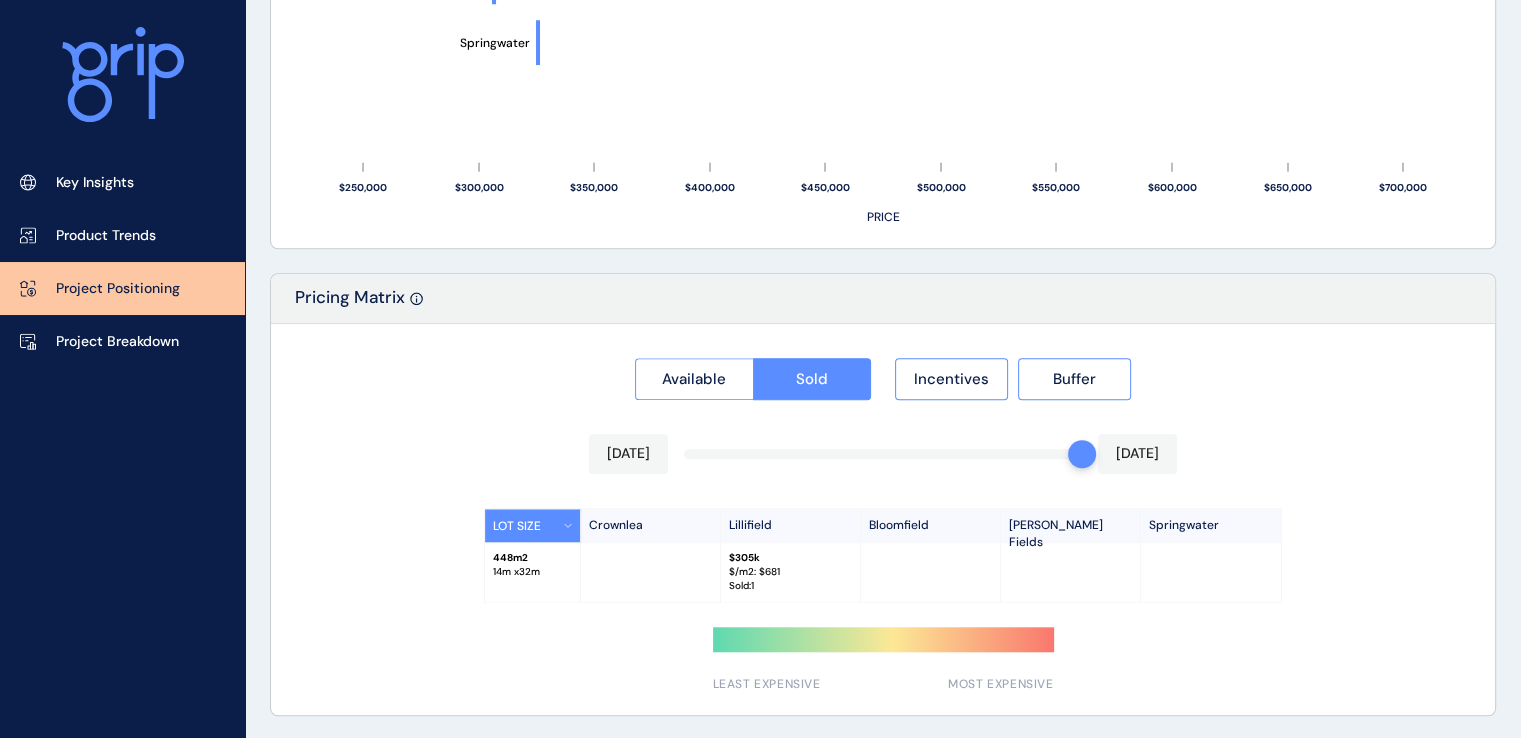click 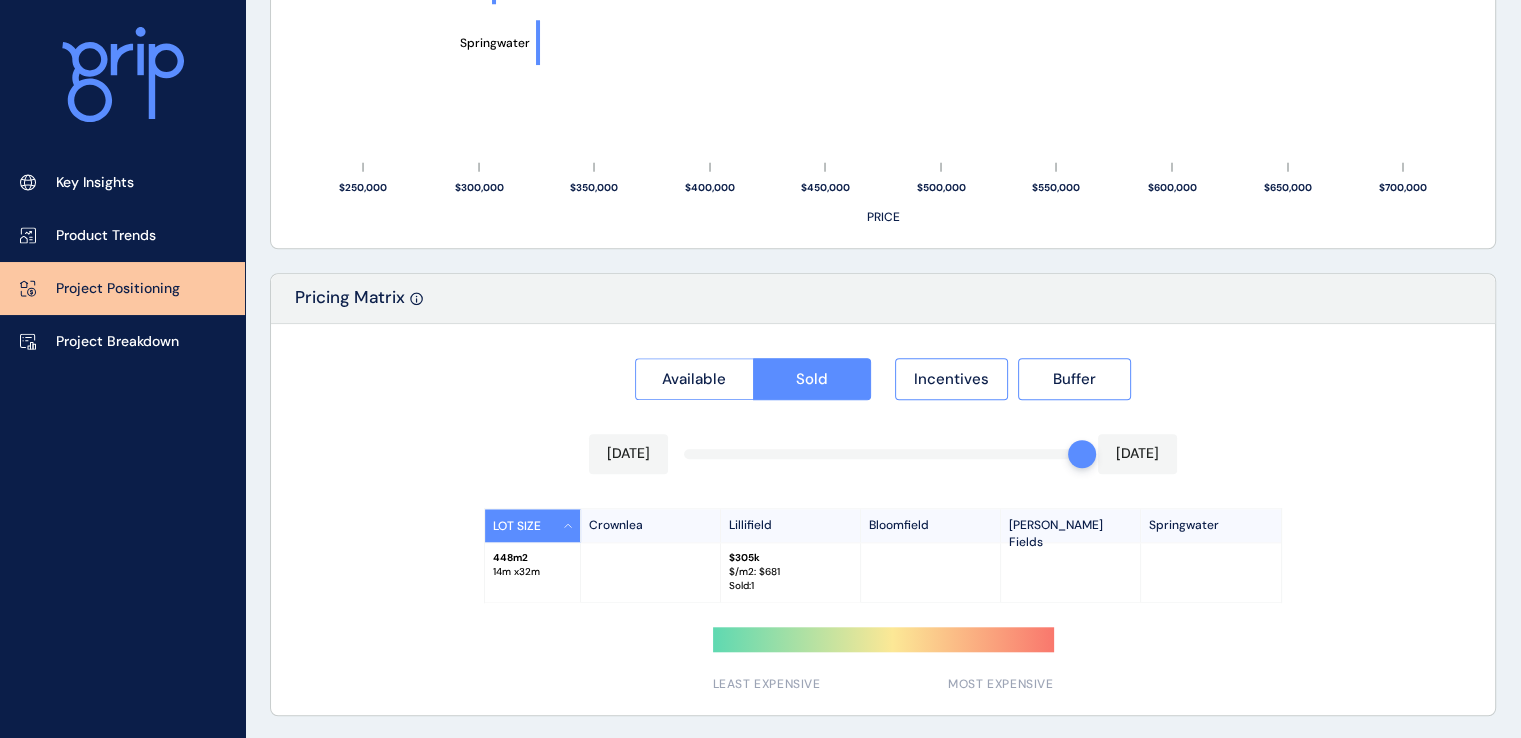 click on "LOT SIZE" at bounding box center [533, 525] 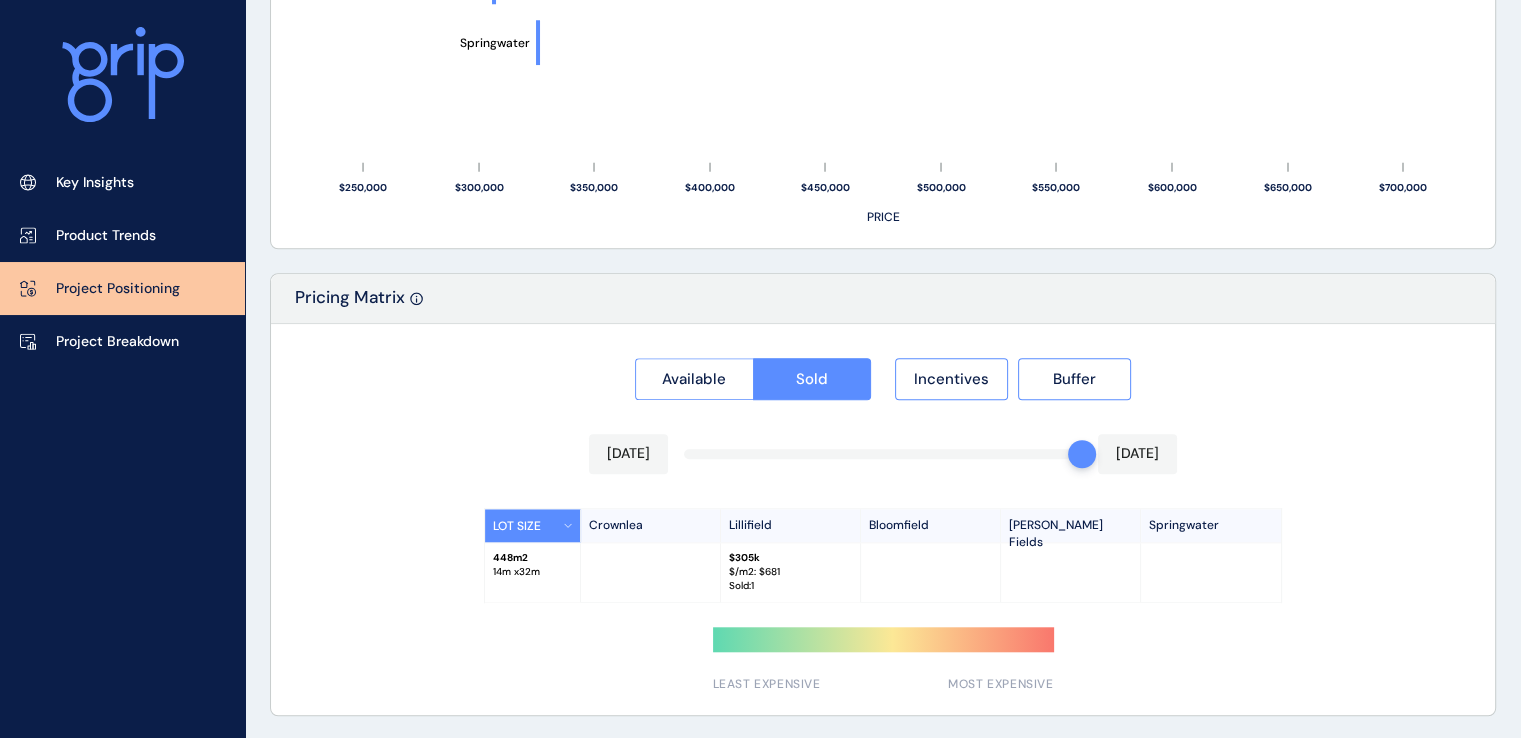 click on "LOT SIZE" at bounding box center (533, 525) 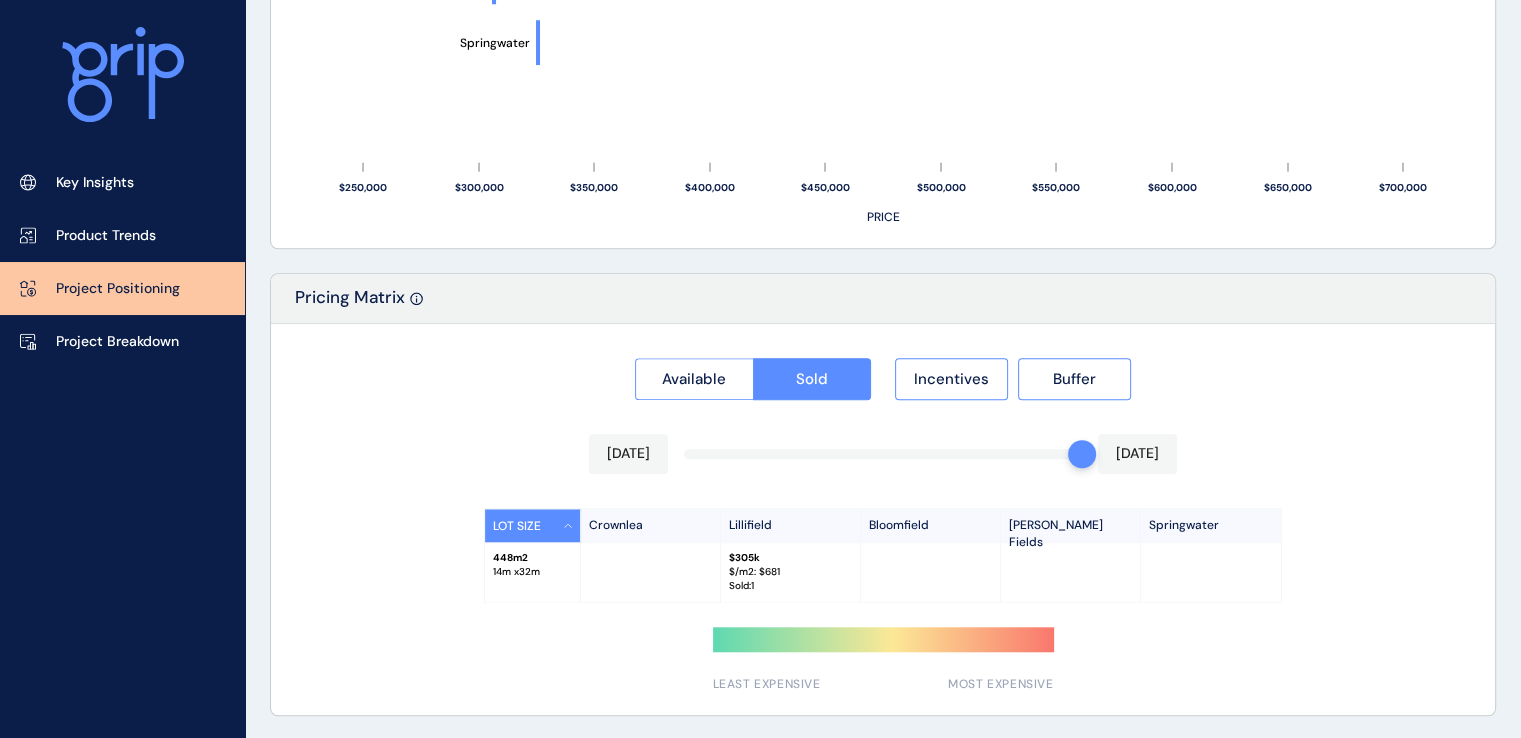 click on "LOT SIZE" at bounding box center (533, 525) 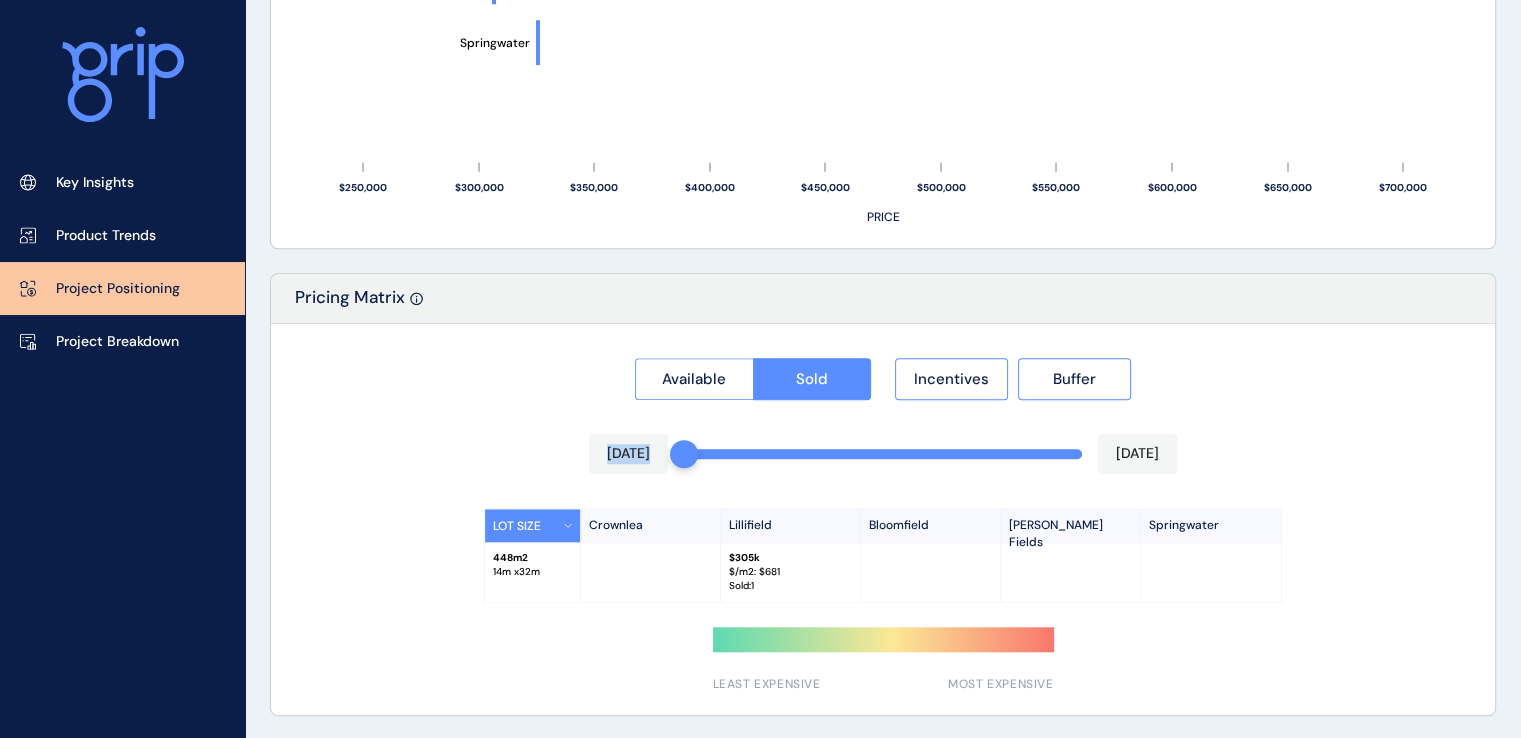 drag, startPoint x: 1071, startPoint y: 461, endPoint x: 683, endPoint y: 478, distance: 388.37225 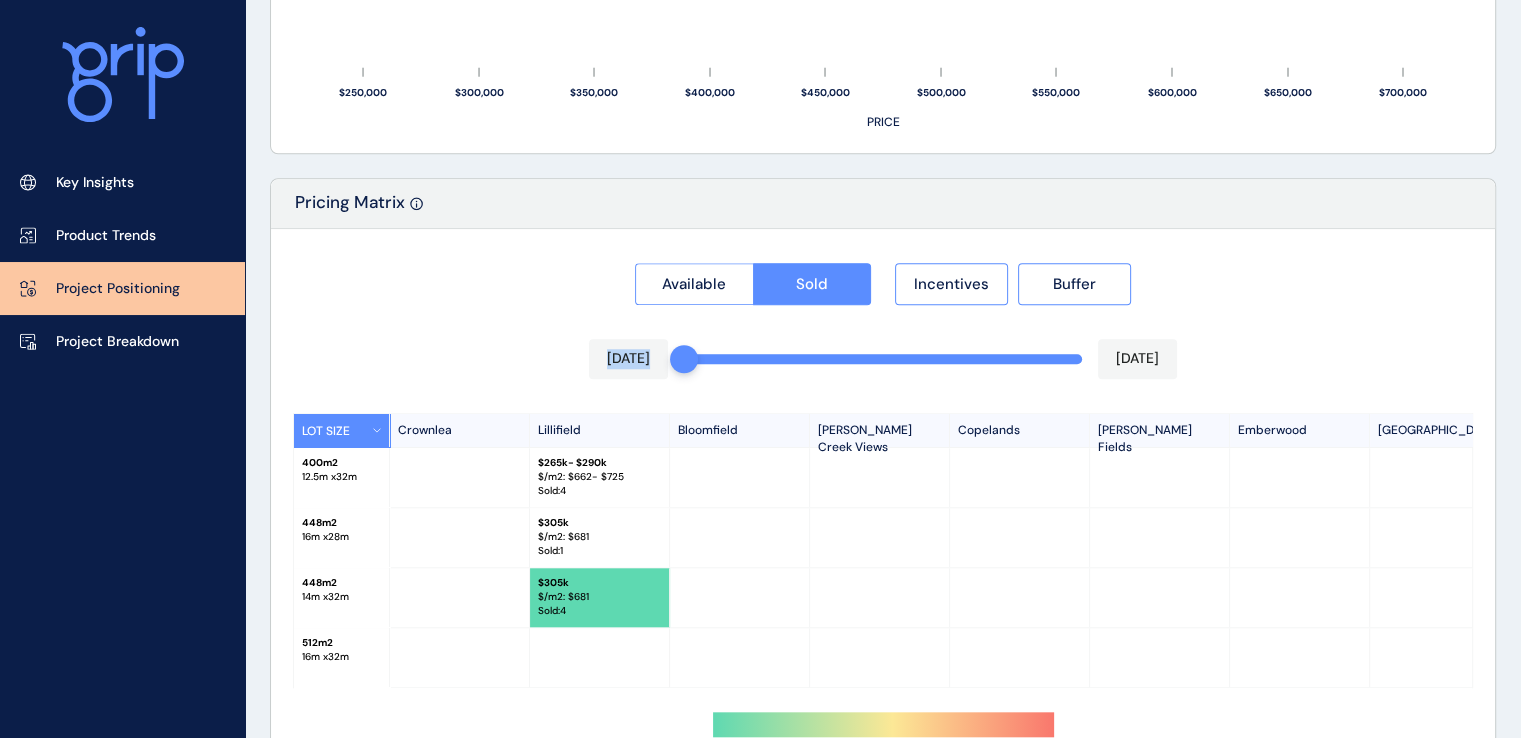 scroll, scrollTop: 1809, scrollLeft: 0, axis: vertical 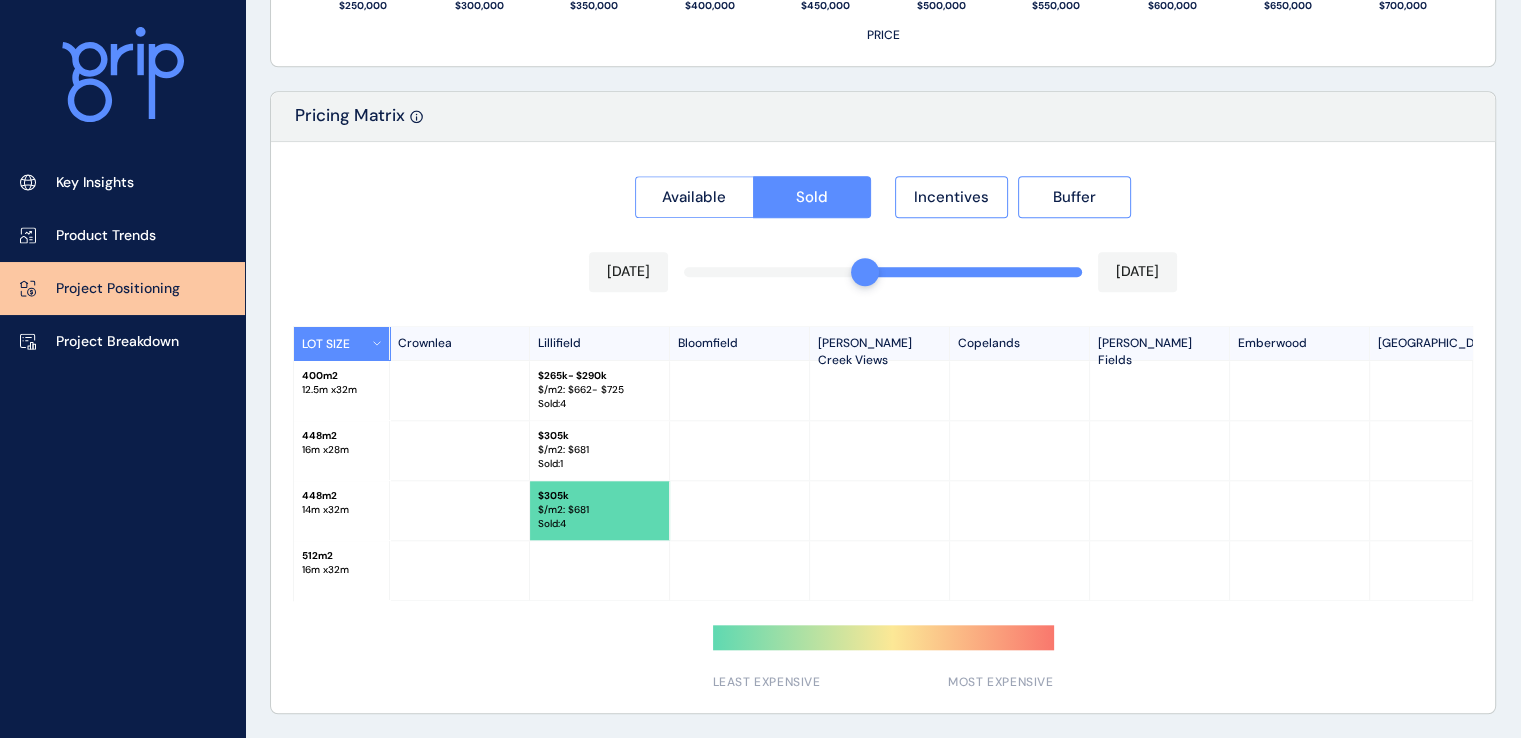 click at bounding box center [883, 427] 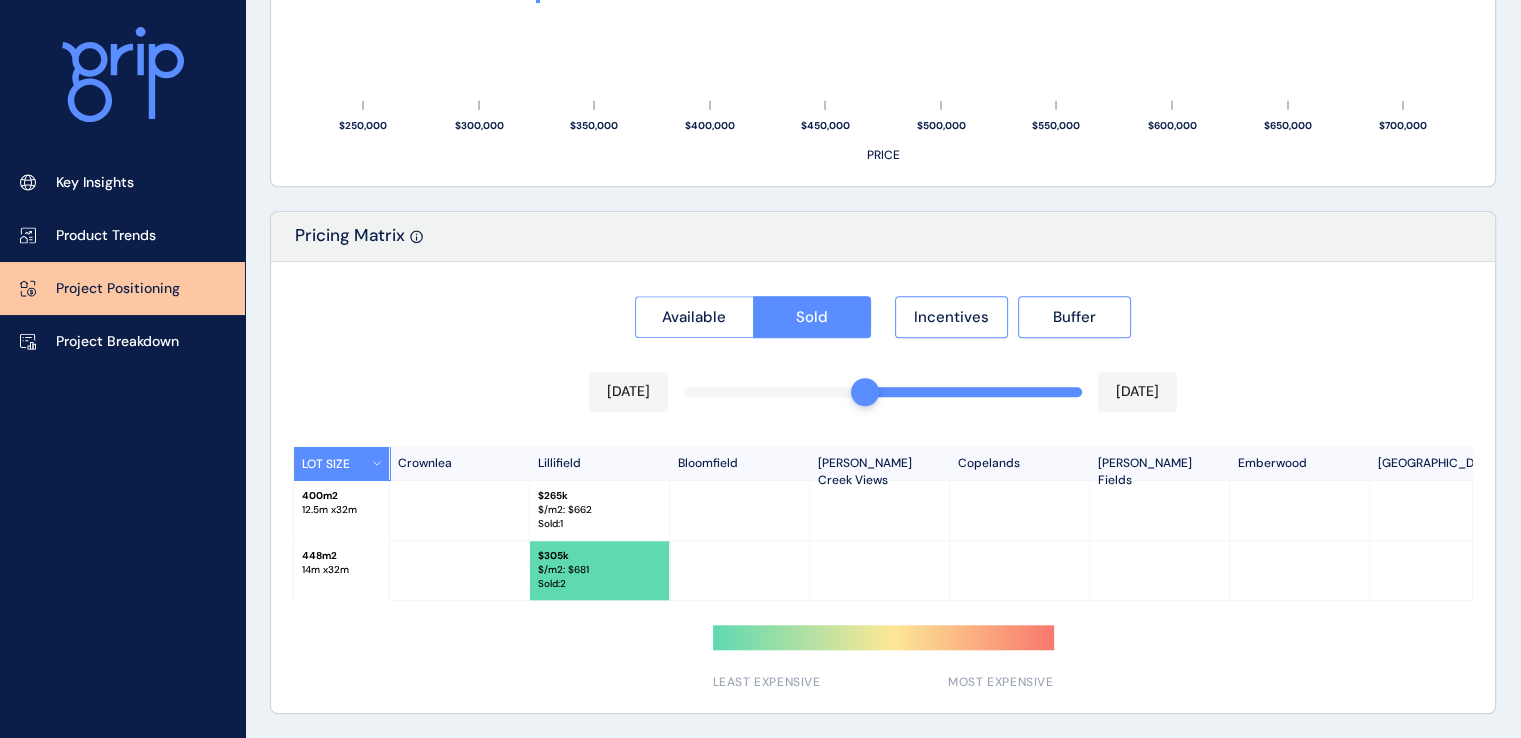 scroll, scrollTop: 1690, scrollLeft: 0, axis: vertical 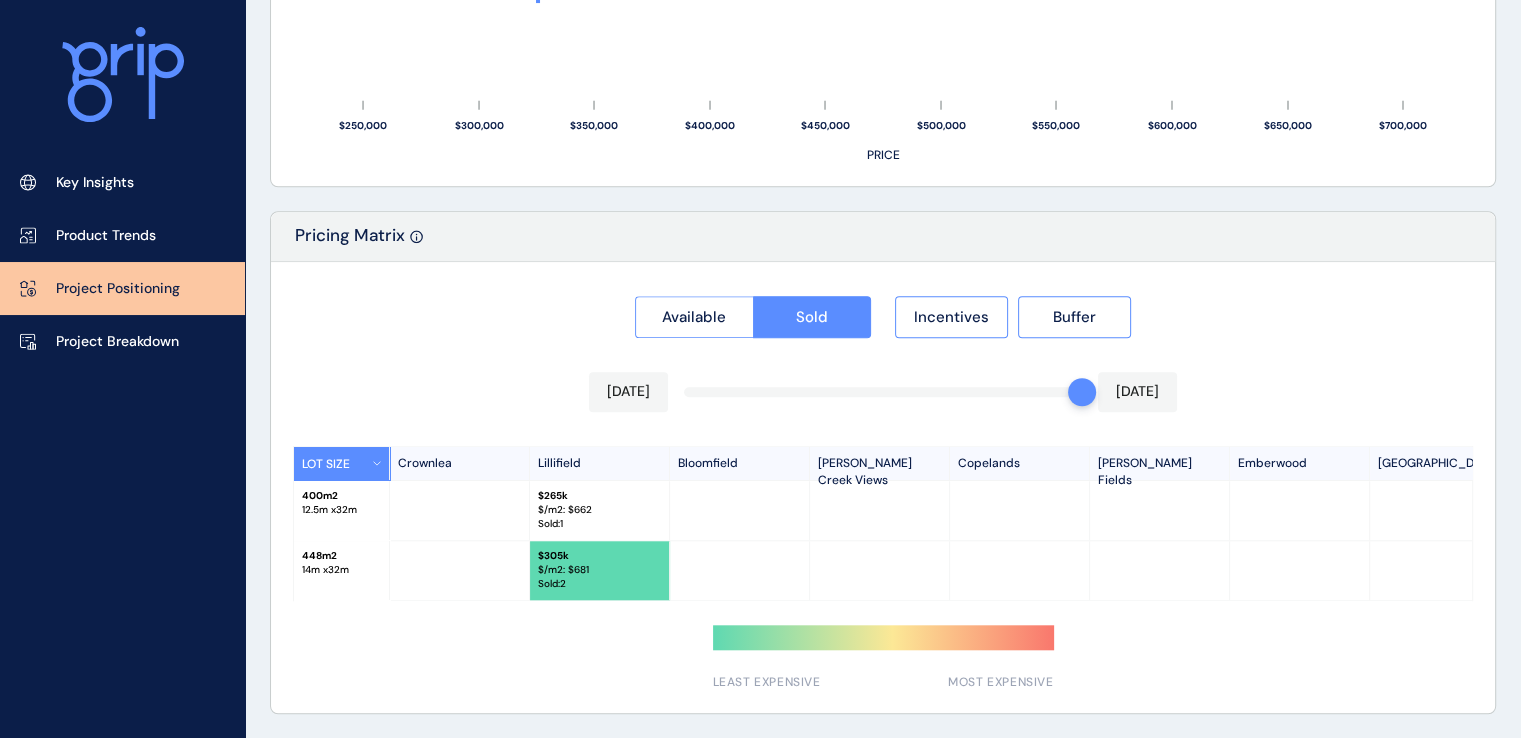 drag, startPoint x: 1067, startPoint y: 385, endPoint x: 947, endPoint y: 389, distance: 120.06665 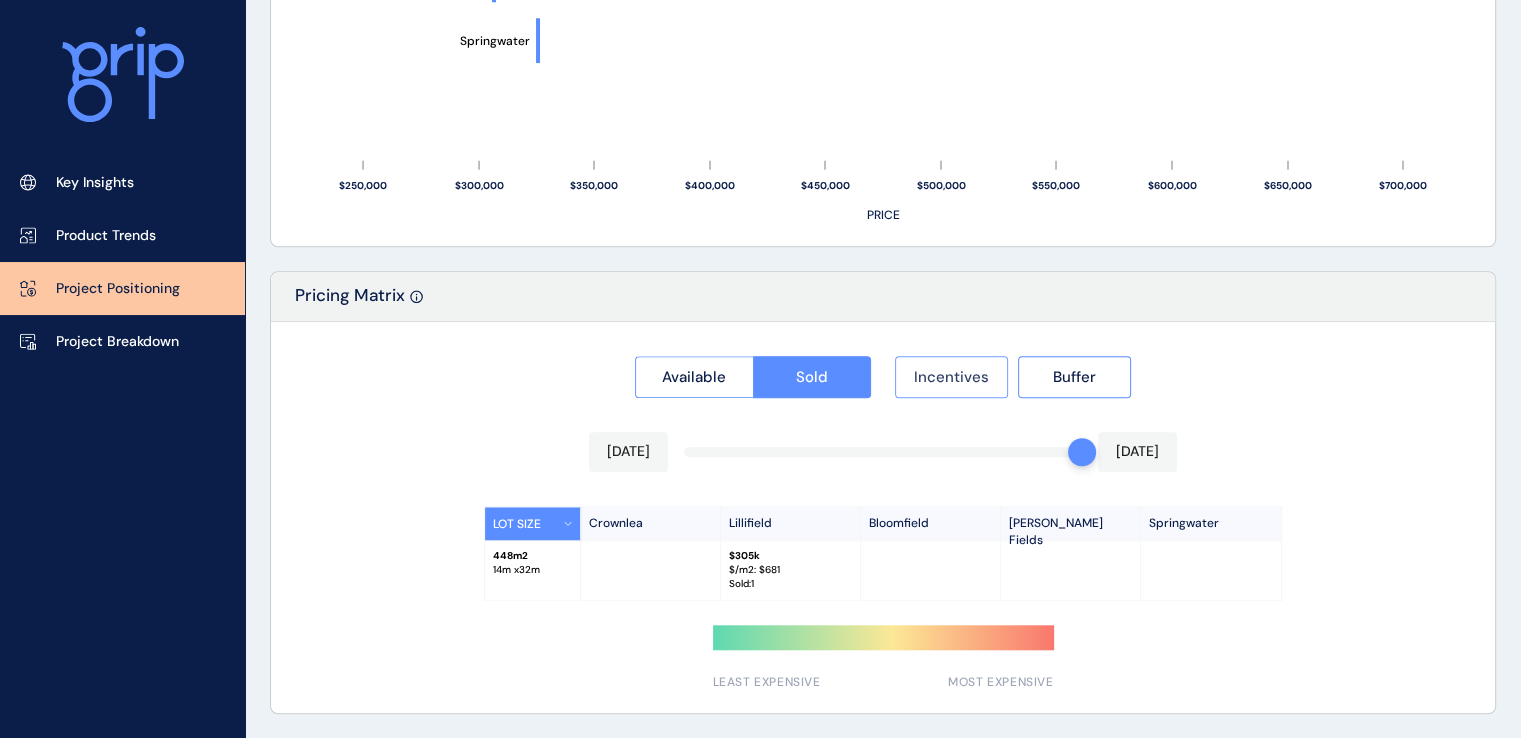 scroll, scrollTop: 1624, scrollLeft: 0, axis: vertical 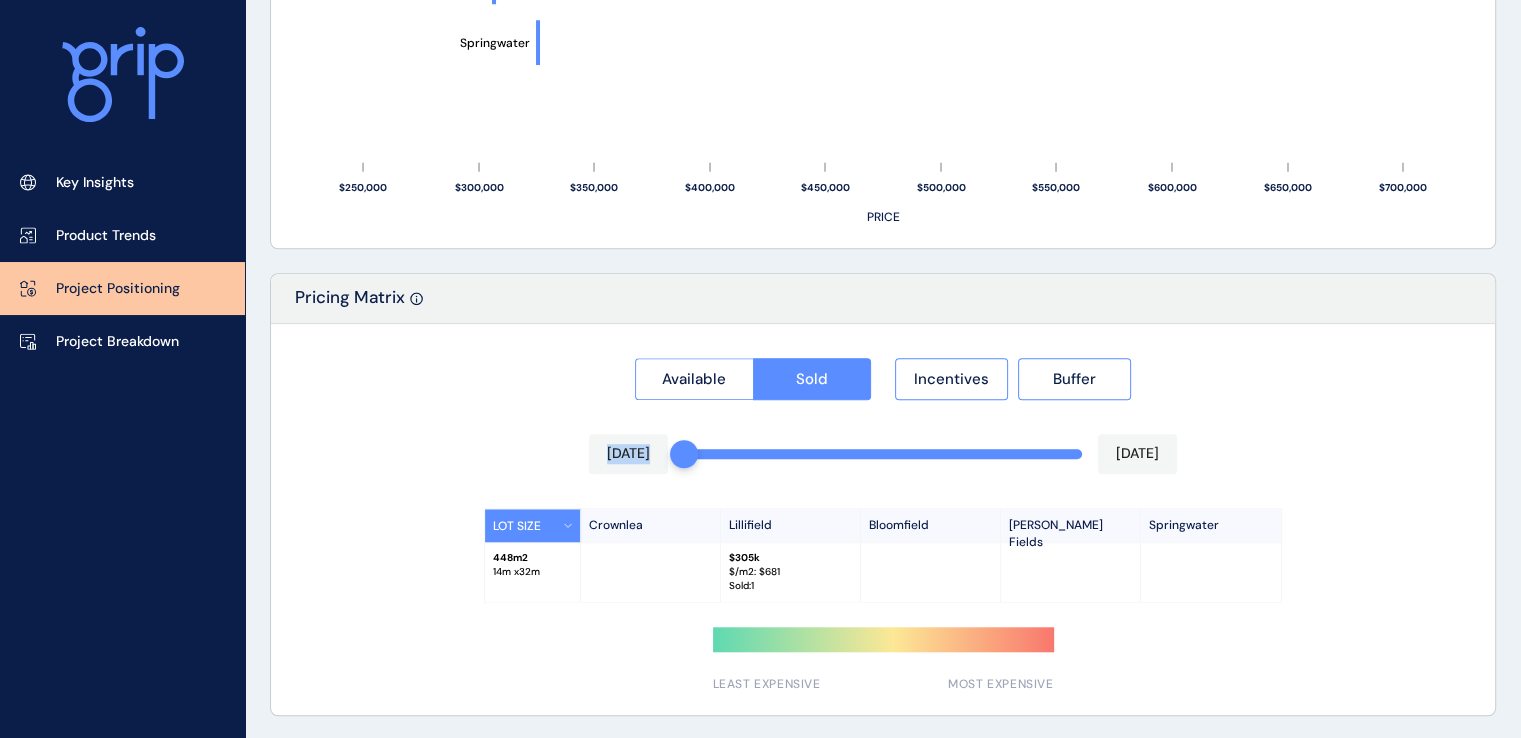 drag, startPoint x: 1065, startPoint y: 454, endPoint x: 649, endPoint y: 476, distance: 416.58133 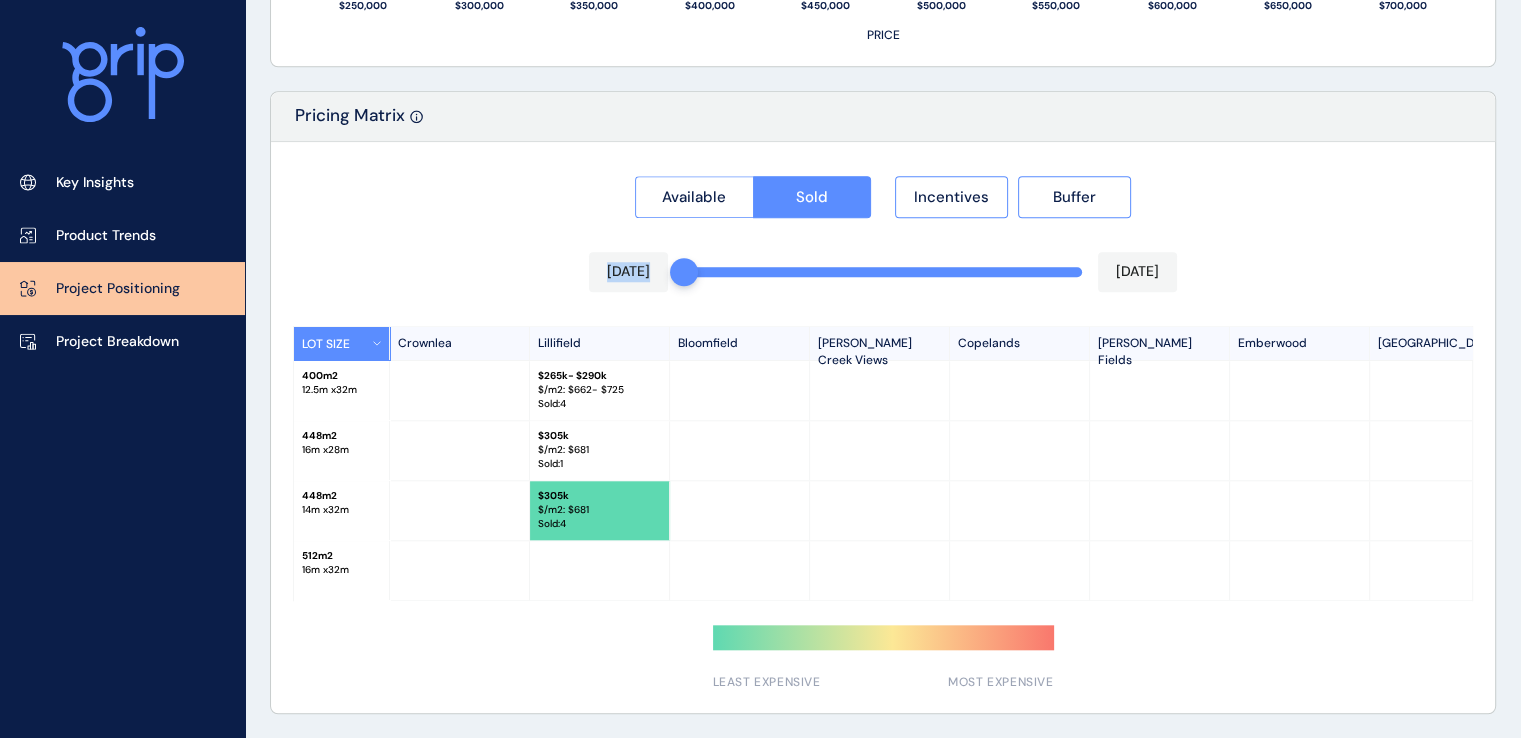 click on "LOT SIZE" at bounding box center (342, 343) 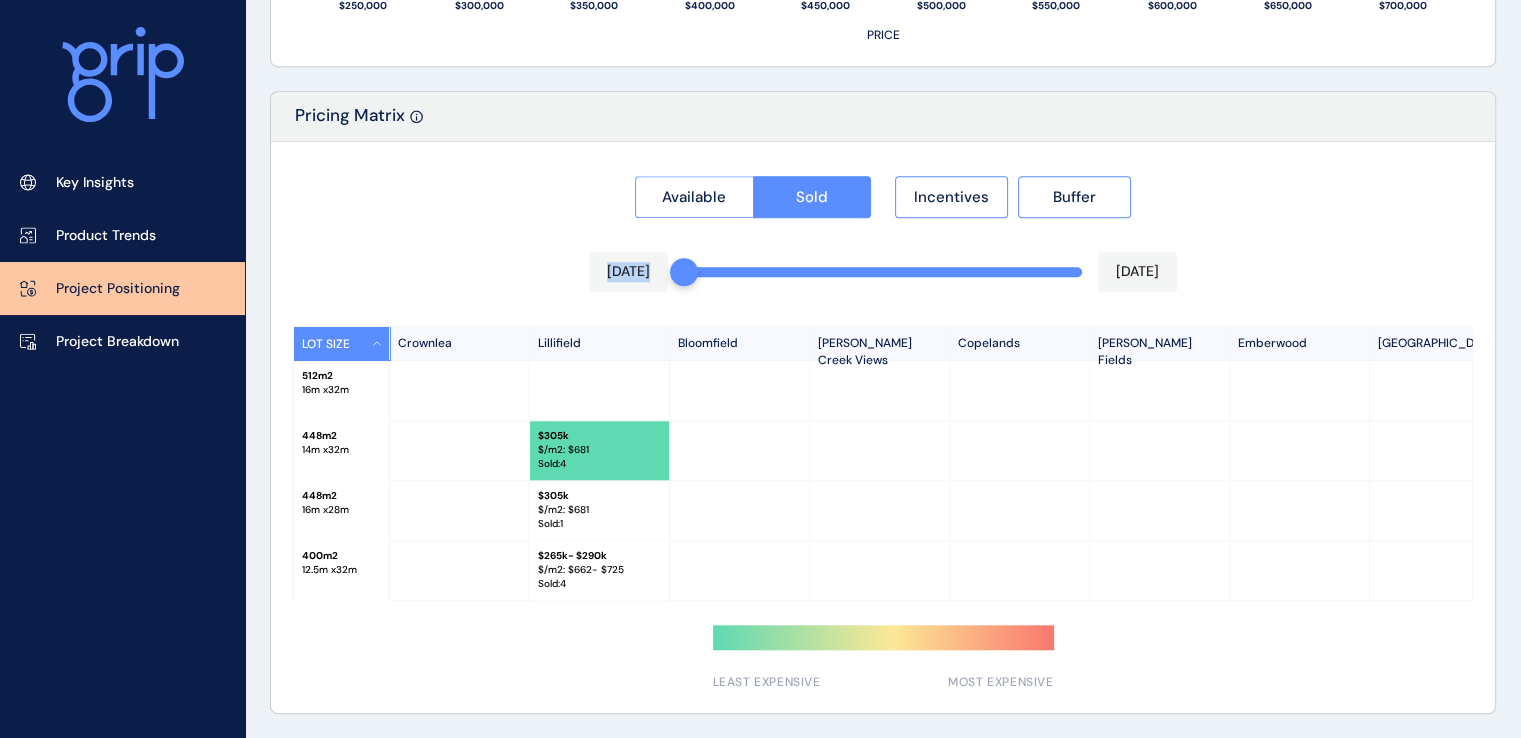 click on "LOT SIZE" at bounding box center (342, 343) 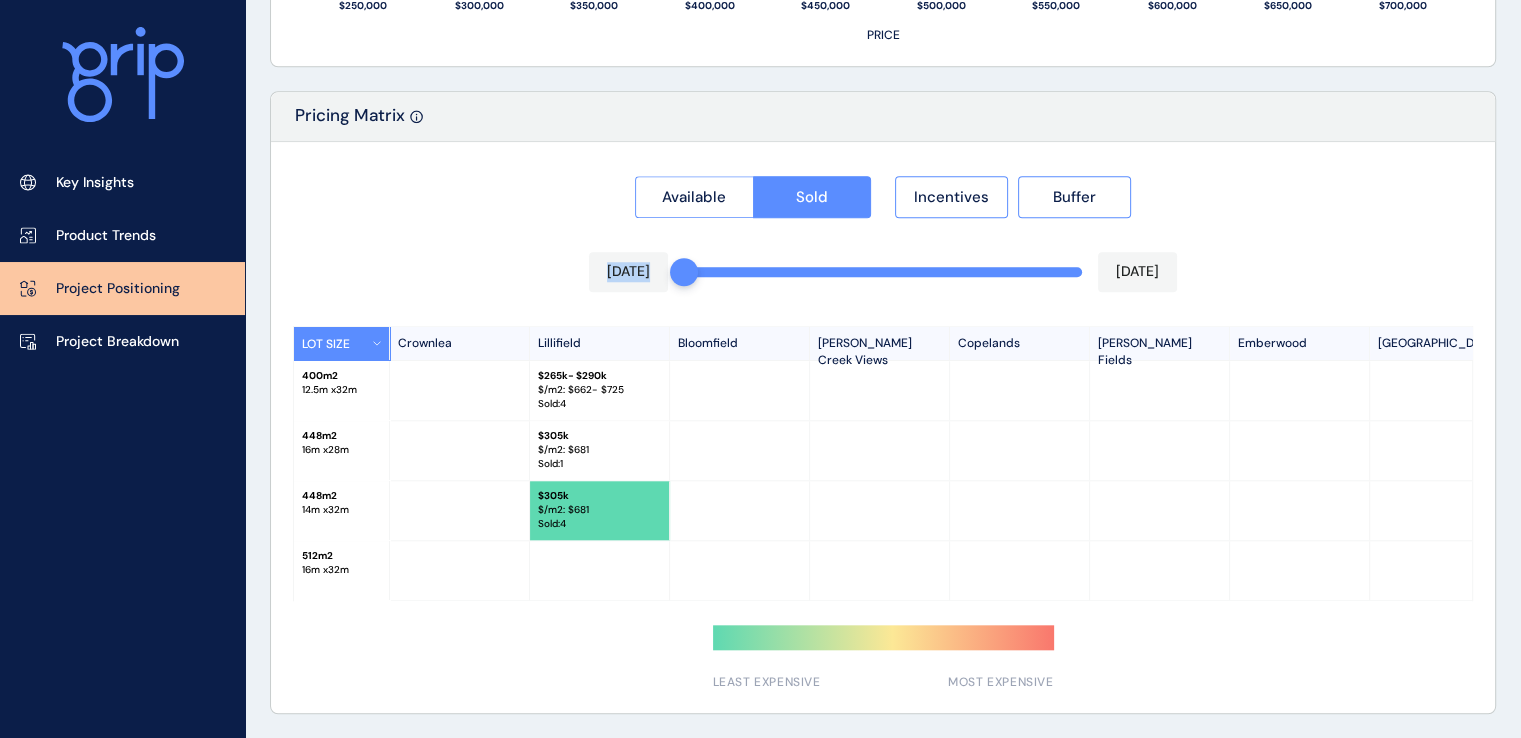click on "Available Sold Incentives Buffer [DATE] [DATE] LOT SIZE Crownlea [GEOGRAPHIC_DATA] [GEOGRAPHIC_DATA][PERSON_NAME][GEOGRAPHIC_DATA] Views [GEOGRAPHIC_DATA][PERSON_NAME] [GEOGRAPHIC_DATA] [GEOGRAPHIC_DATA] [GEOGRAPHIC_DATA] [GEOGRAPHIC_DATA] [GEOGRAPHIC_DATA] 400 m2 12.5 m x  32 m $ 265k  - $290k $/m2: $ 662  - $725 Sold :  4 448 m2 16 m x  28 m $ 305k $/m2: $ 681 Sold :  1 448 m2 14 m x  32 m $ 305k $/m2: $ 681 Sold :  4 $ 317k $/m2: $ 708 Sold :  4 512 m2 16 m x  32 m $ 335k $/m2: $ 654 Sold :  1 LEAST EXPENSIVE MOST EXPENSIVE" at bounding box center (883, 427) 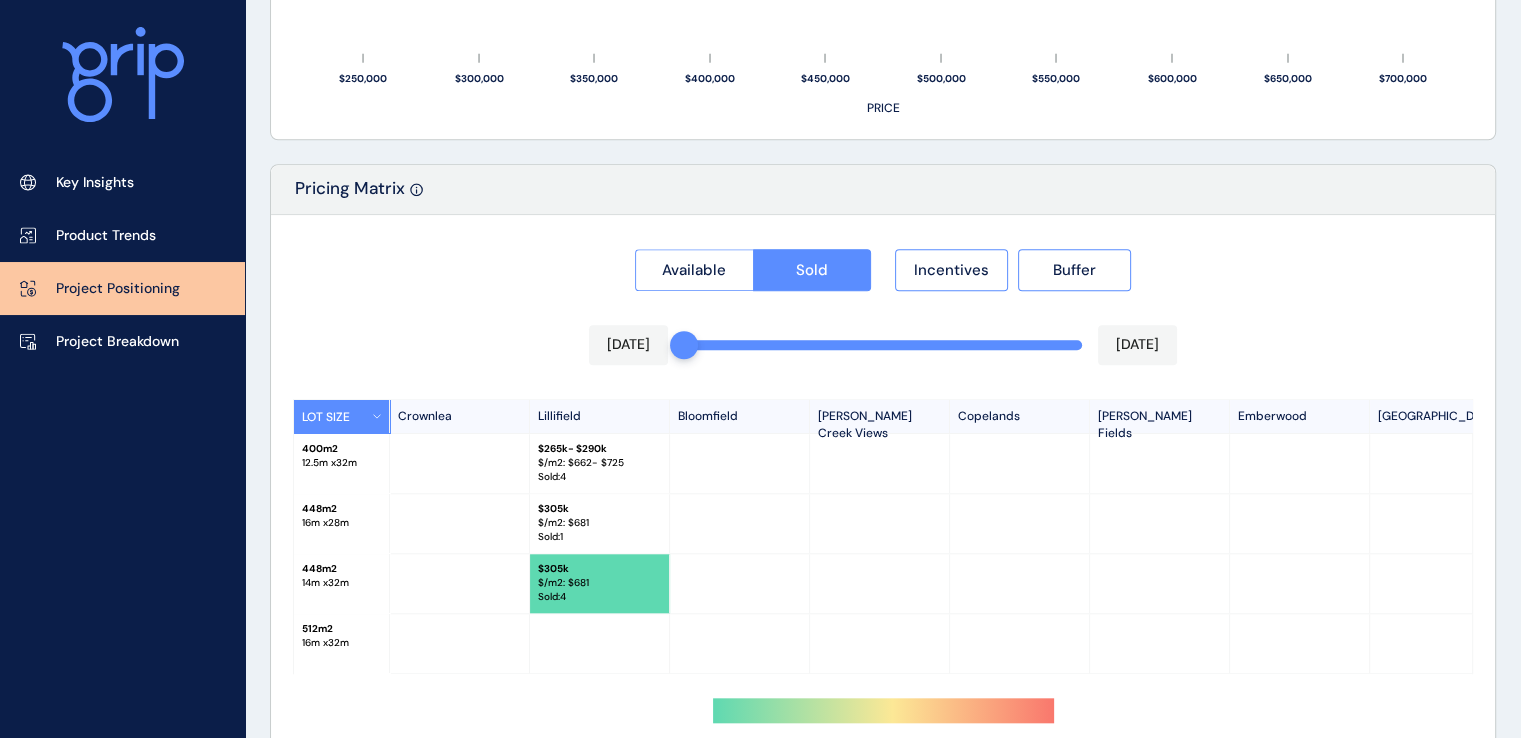 scroll, scrollTop: 1809, scrollLeft: 0, axis: vertical 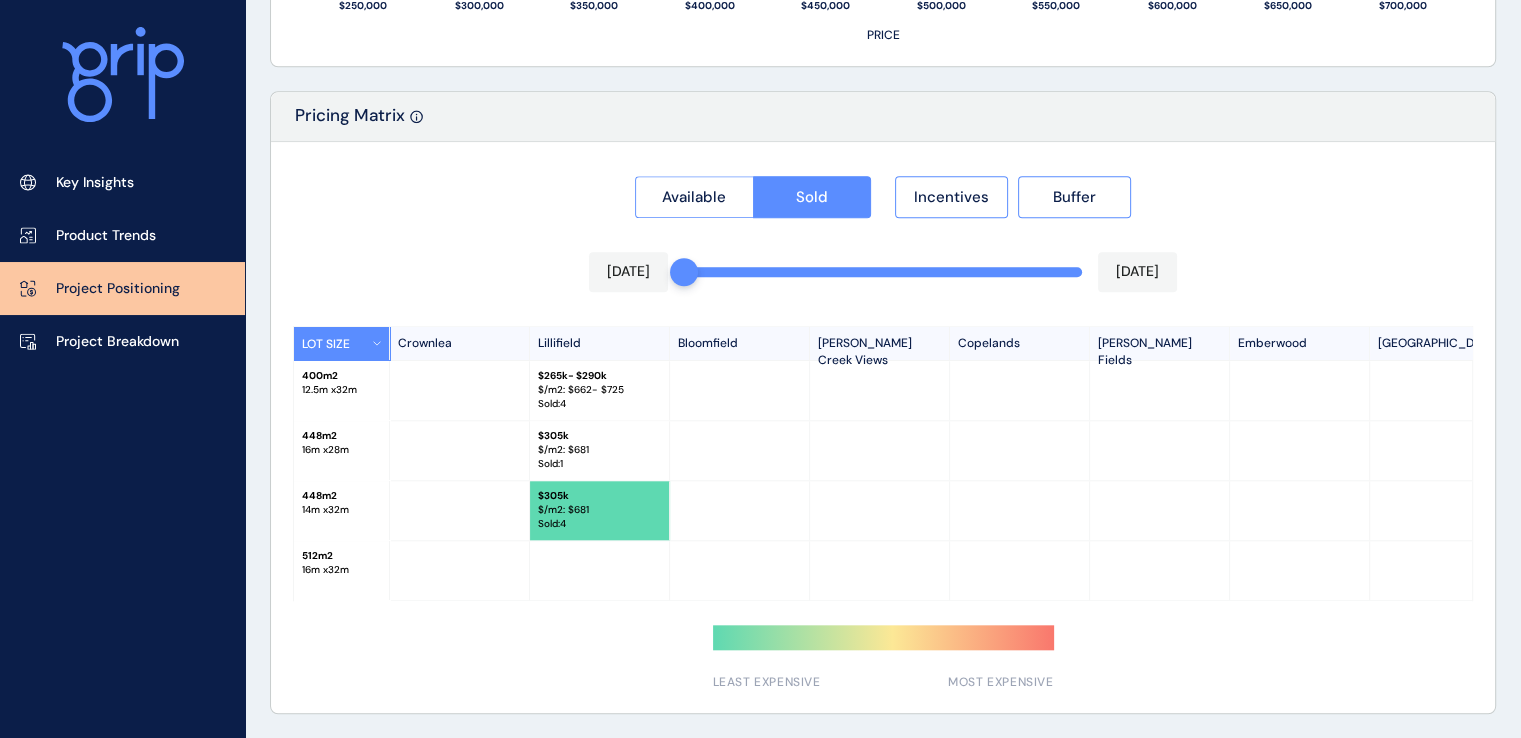 click on "Lillifield" at bounding box center (600, 343) 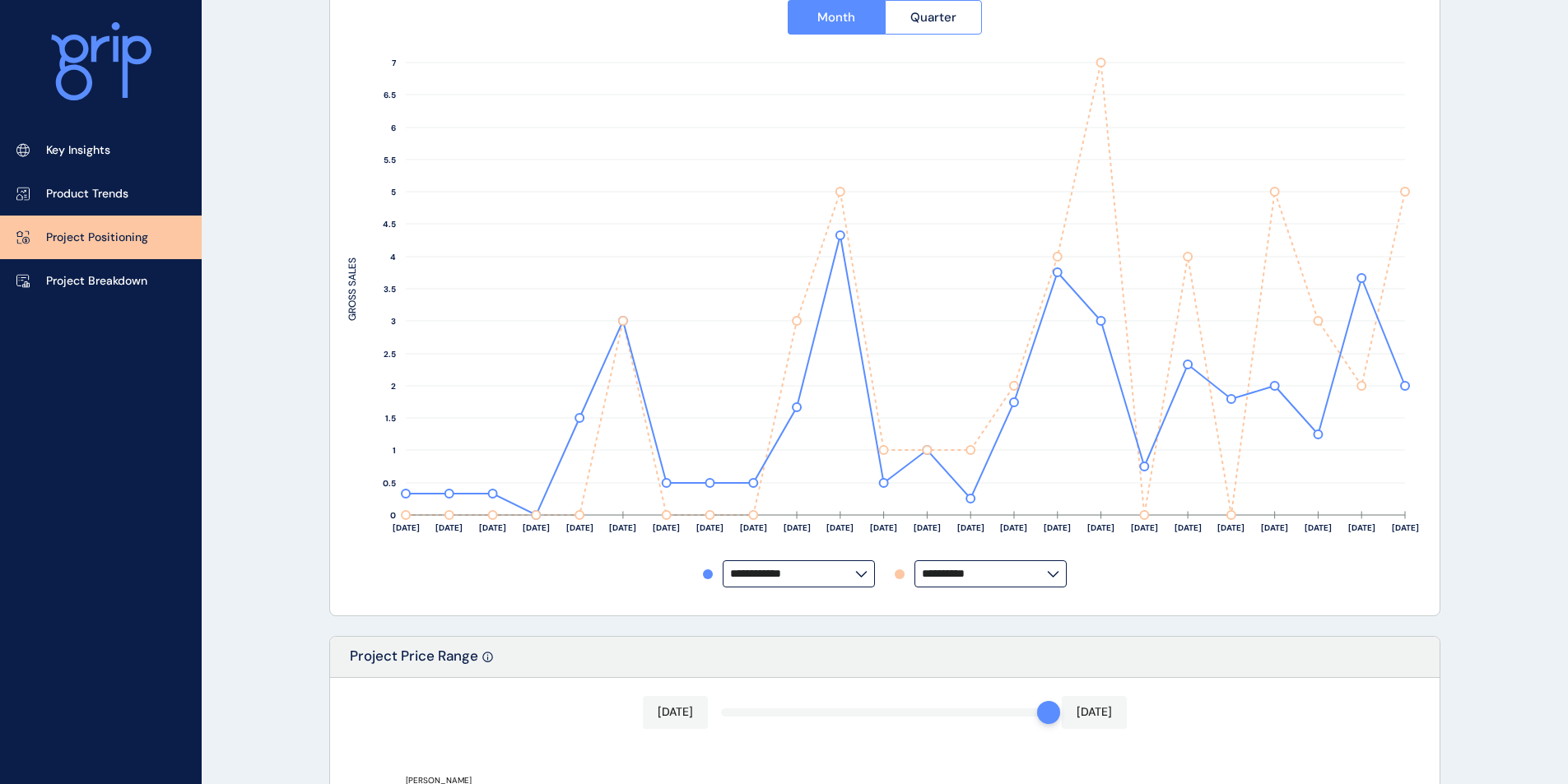 scroll, scrollTop: 0, scrollLeft: 0, axis: both 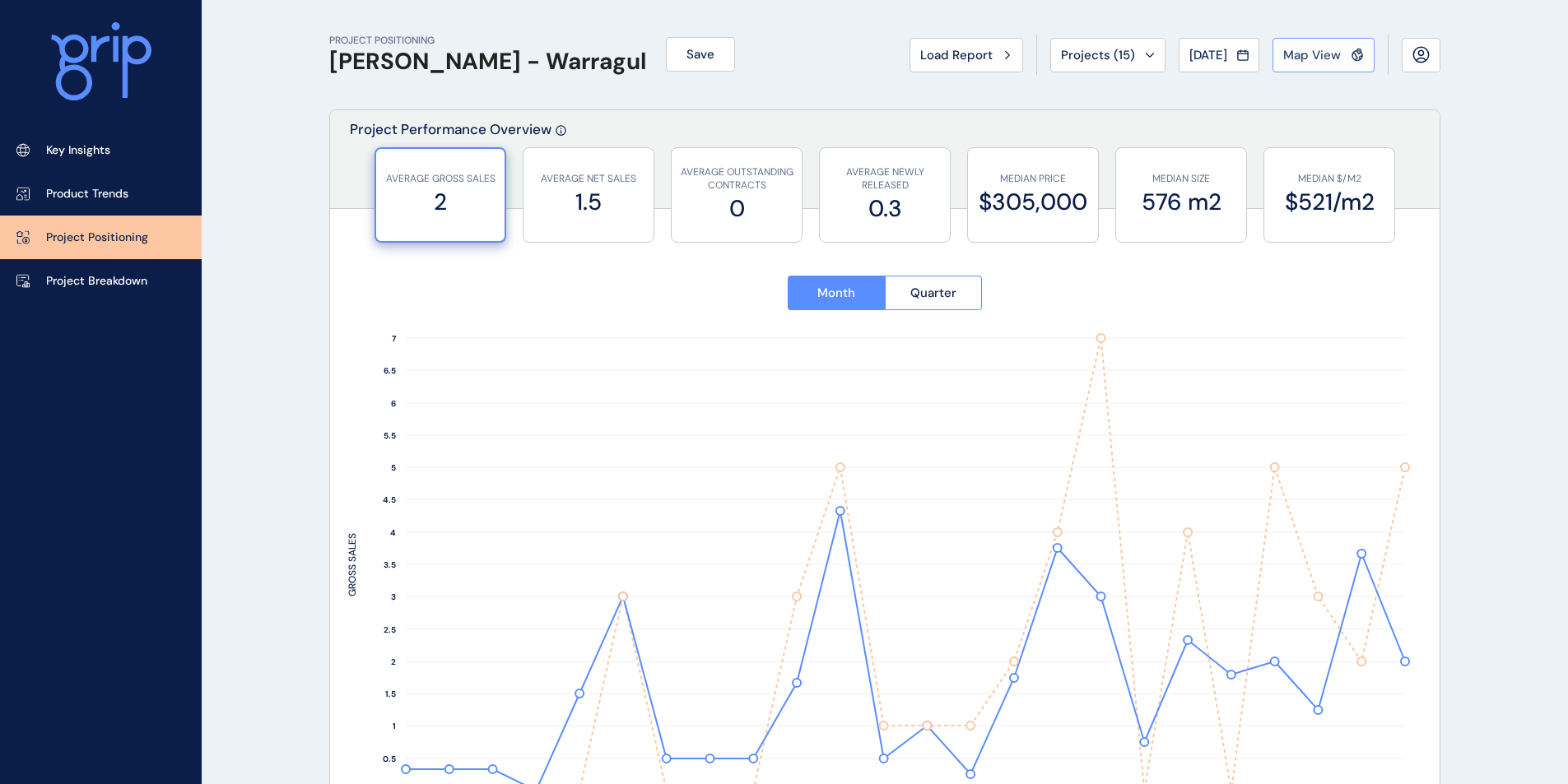click on "Map View" at bounding box center (1312, 55) 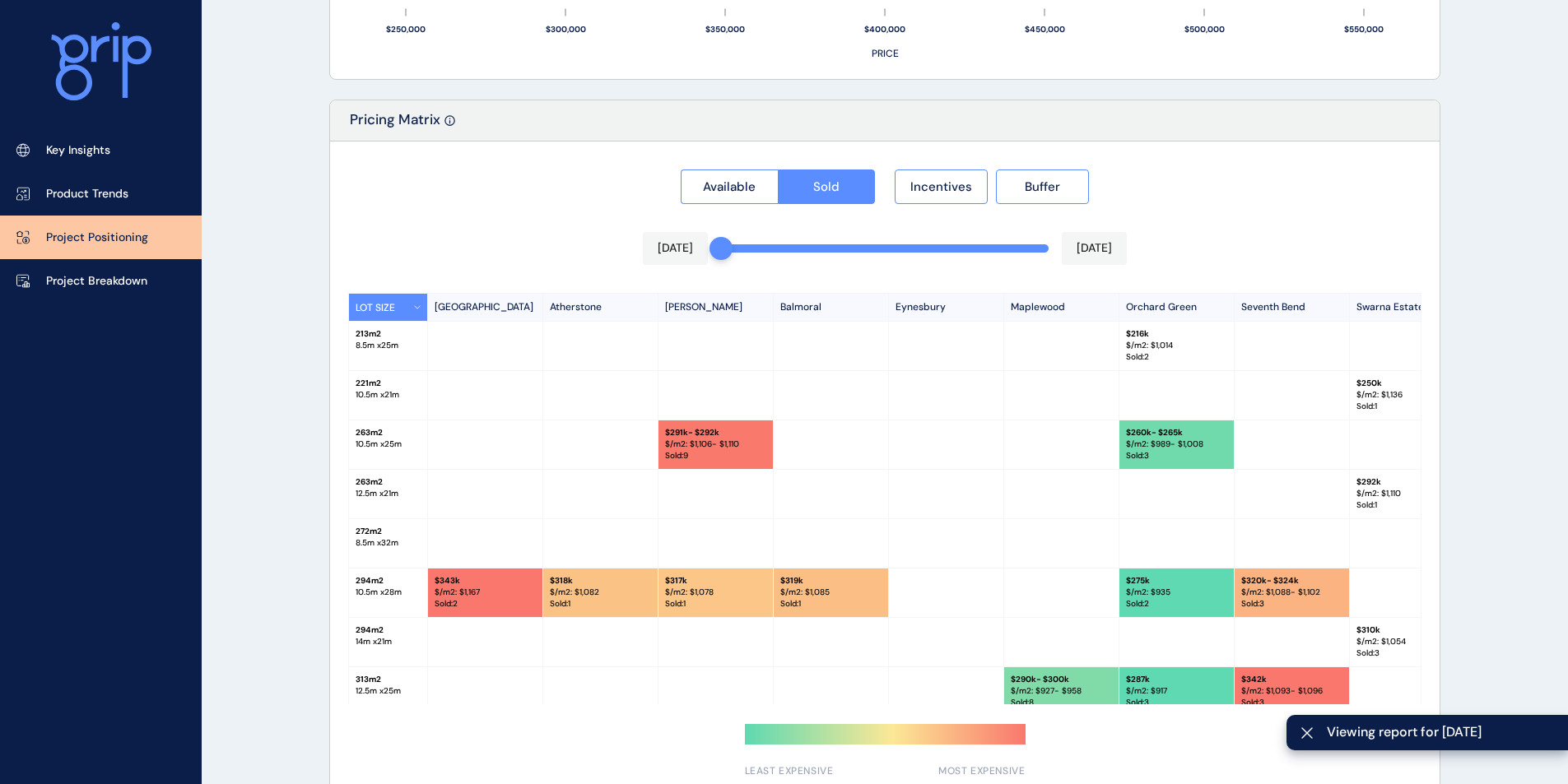 scroll, scrollTop: 1494, scrollLeft: 0, axis: vertical 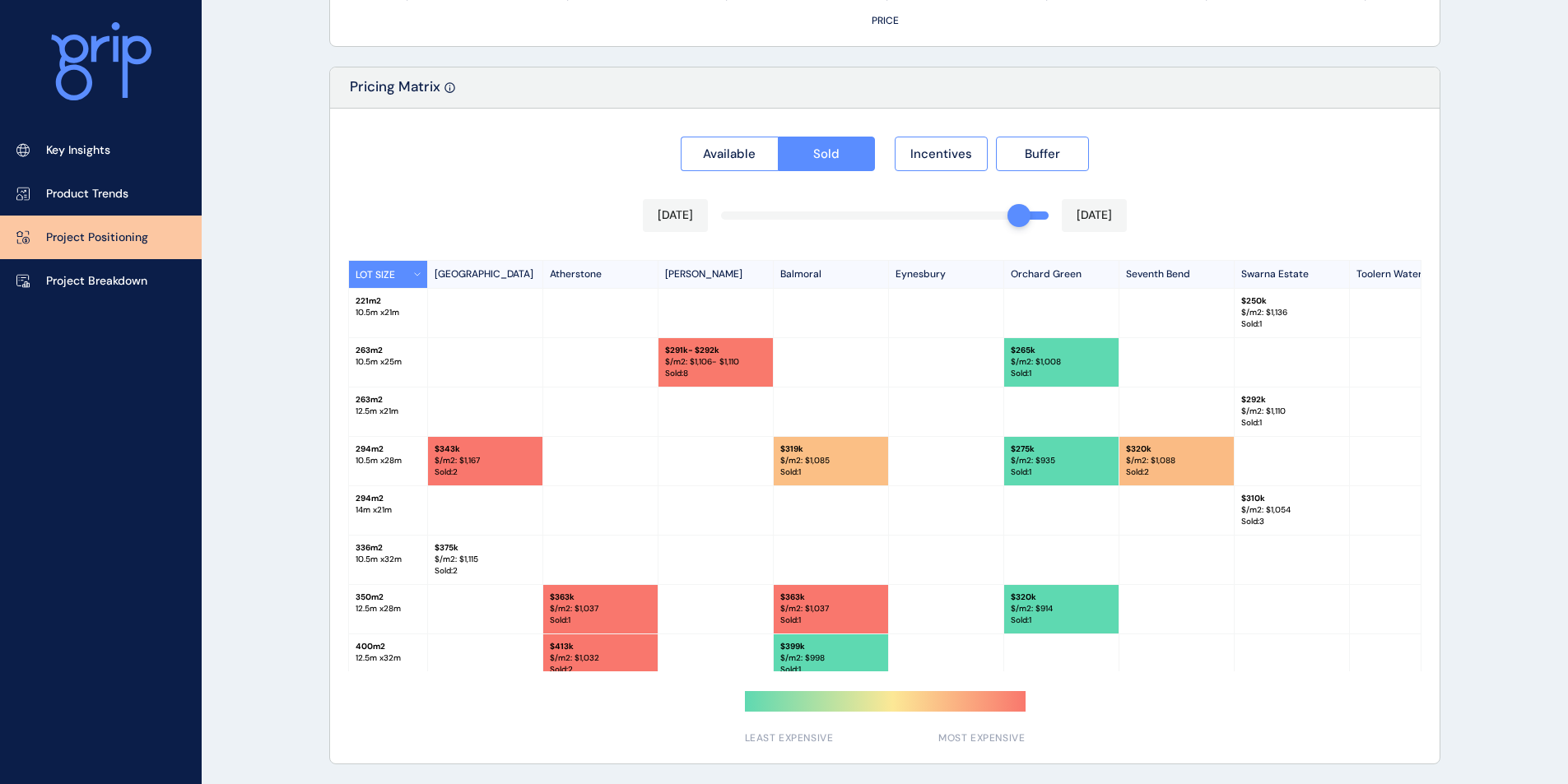 drag, startPoint x: 724, startPoint y: 222, endPoint x: 1002, endPoint y: 224, distance: 278.00719 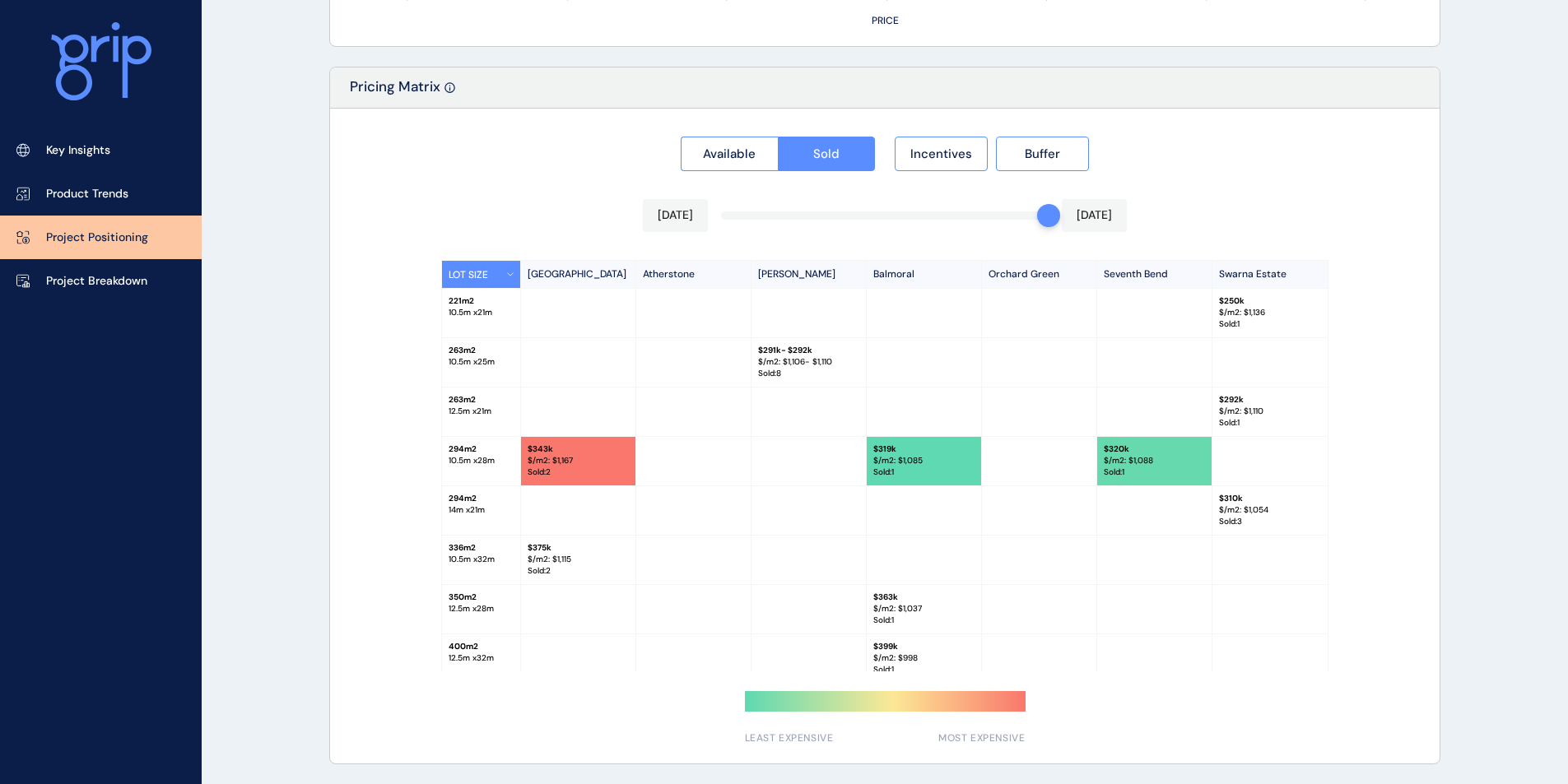 drag, startPoint x: 1039, startPoint y: 216, endPoint x: 1017, endPoint y: 216, distance: 22 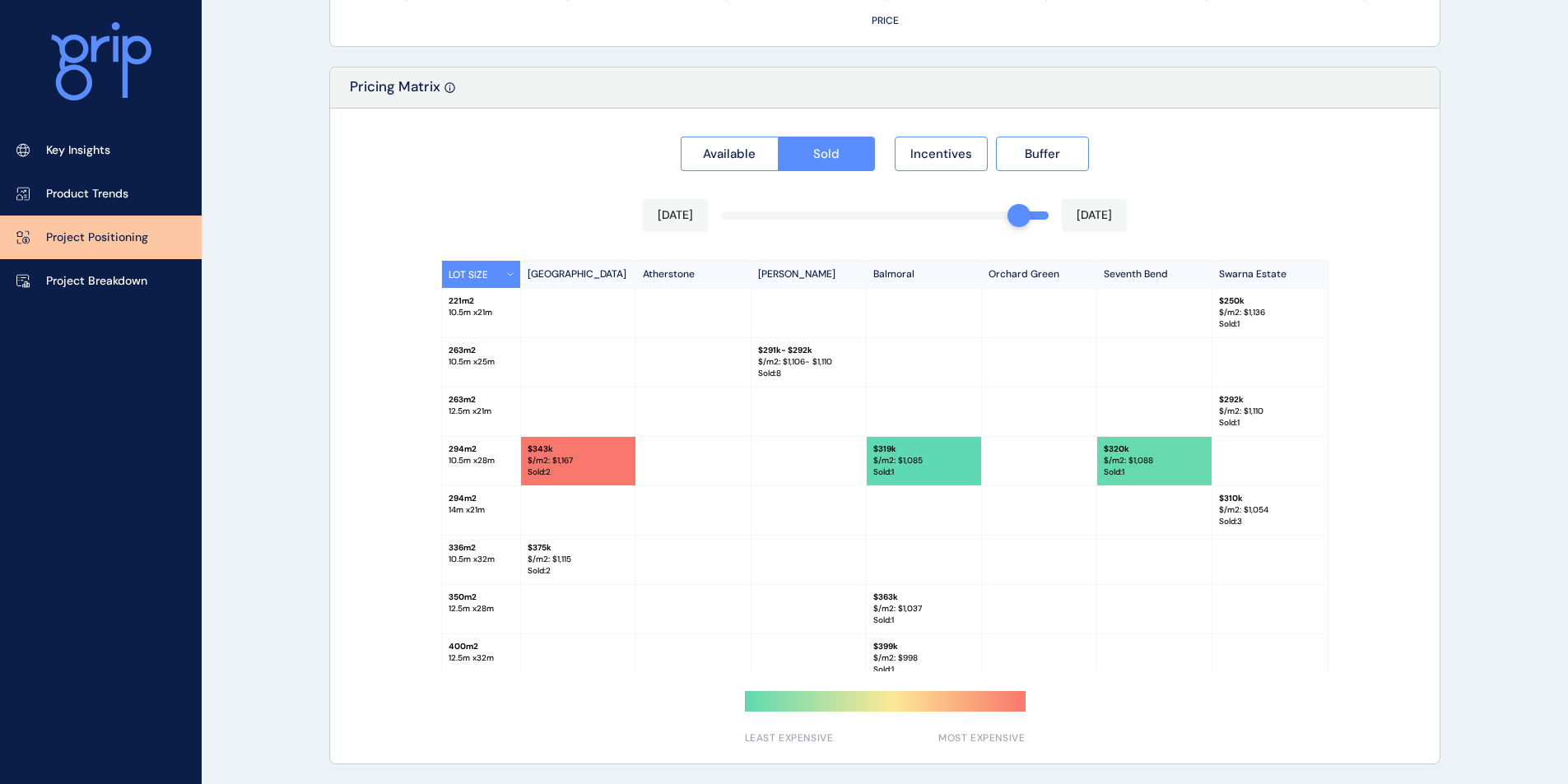 click on "Available Sold Incentives Buffer [DATE] [DATE] LOT SIZE [GEOGRAPHIC_DATA] [GEOGRAPHIC_DATA] [GEOGRAPHIC_DATA] [GEOGRAPHIC_DATA] [GEOGRAPHIC_DATA] [GEOGRAPHIC_DATA] Estate 221 m2 10.5 m x  21 m $ 250k $/m2: $ 1,136 Sold :  1 263 m2 10.5 m x  25 m $ 291k  - $292k $/m2: $ 1,106  - $1,110 Sold :  8 263 m2 12.5 m x  21 m $ 292k $/m2: $ 1,110 Sold :  1 294 m2 10.5 m x  28 m $ 343k $/m2: $ 1,167 Sold :  2 $ 319k $/m2: $ 1,085 Sold :  1 $ 320k $/m2: $ 1,088 Sold :  1 294 m2 14 m x  21 m $ 310k $/m2: $ 1,054 Sold :  3 336 m2 10.5 m x  32 m $ 375k $/m2: $ 1,115 Sold :  2 350 m2 12.5 m x  28 m $ 363k $/m2: $ 1,037 Sold :  1 400 m2 12.5 m x  32 m $ 399k $/m2: $ 998 Sold :  1 420 m2 14 m x  30 m $ 429k $/m2: $ 1,022 Sold :  2 LEAST EXPENSIVE MOST EXPENSIVE" at bounding box center (885, 436) 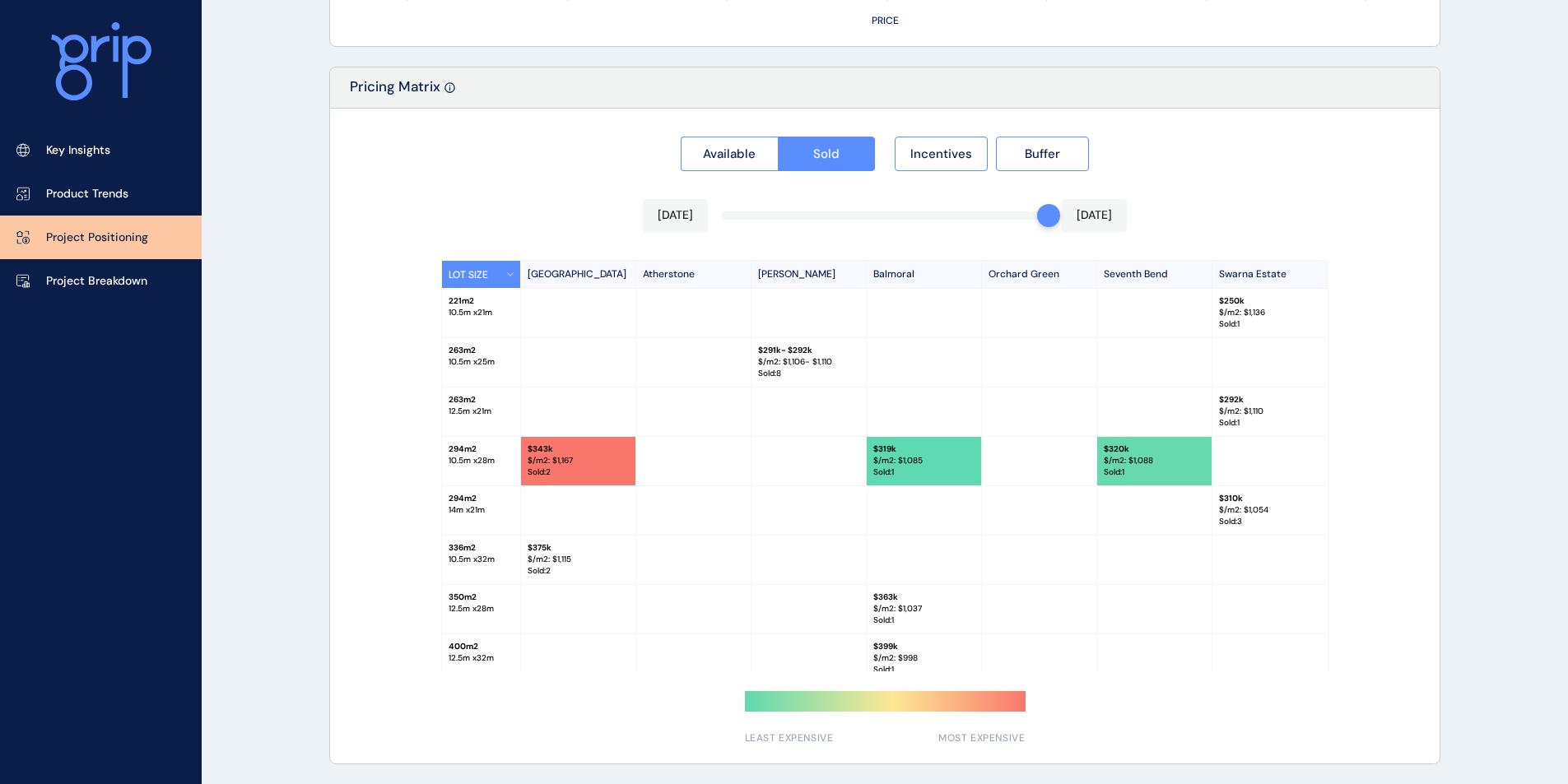 drag, startPoint x: 1035, startPoint y: 214, endPoint x: 982, endPoint y: 214, distance: 53 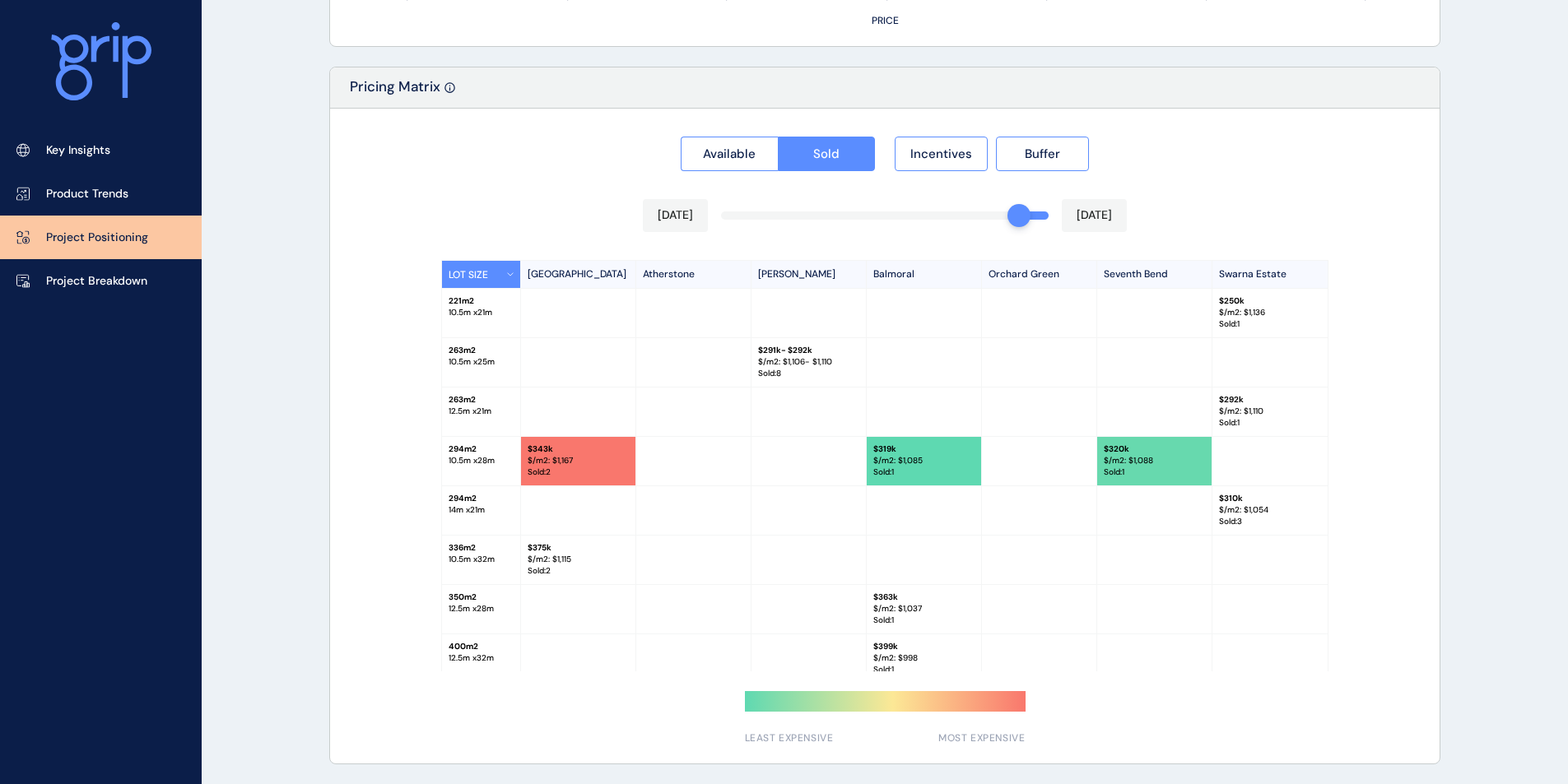 click on "Available Sold Incentives Buffer [DATE] [DATE] LOT SIZE [GEOGRAPHIC_DATA] [GEOGRAPHIC_DATA] [GEOGRAPHIC_DATA] [GEOGRAPHIC_DATA] [GEOGRAPHIC_DATA] [GEOGRAPHIC_DATA] Estate 221 m2 10.5 m x  21 m $ 250k $/m2: $ 1,136 Sold :  1 263 m2 10.5 m x  25 m $ 291k  - $292k $/m2: $ 1,106  - $1,110 Sold :  8 263 m2 12.5 m x  21 m $ 292k $/m2: $ 1,110 Sold :  1 294 m2 10.5 m x  28 m $ 343k $/m2: $ 1,167 Sold :  2 $ 319k $/m2: $ 1,085 Sold :  1 $ 320k $/m2: $ 1,088 Sold :  1 294 m2 14 m x  21 m $ 310k $/m2: $ 1,054 Sold :  3 336 m2 10.5 m x  32 m $ 375k $/m2: $ 1,115 Sold :  2 350 m2 12.5 m x  28 m $ 363k $/m2: $ 1,037 Sold :  1 400 m2 12.5 m x  32 m $ 399k $/m2: $ 998 Sold :  1 420 m2 14 m x  30 m $ 429k $/m2: $ 1,022 Sold :  2 LEAST EXPENSIVE MOST EXPENSIVE" at bounding box center [885, 436] 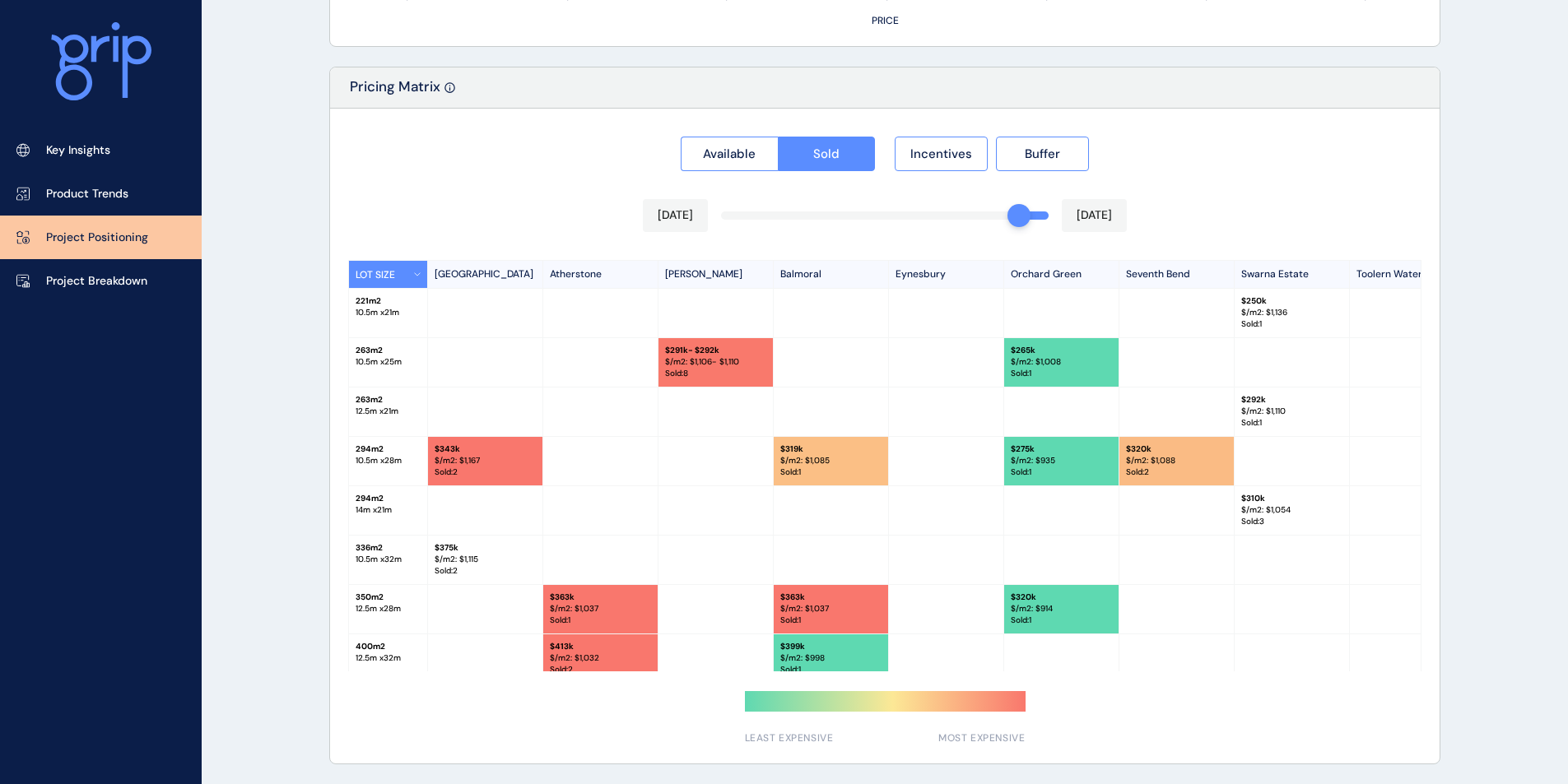 click on "[DATE]" at bounding box center (1094, 216) 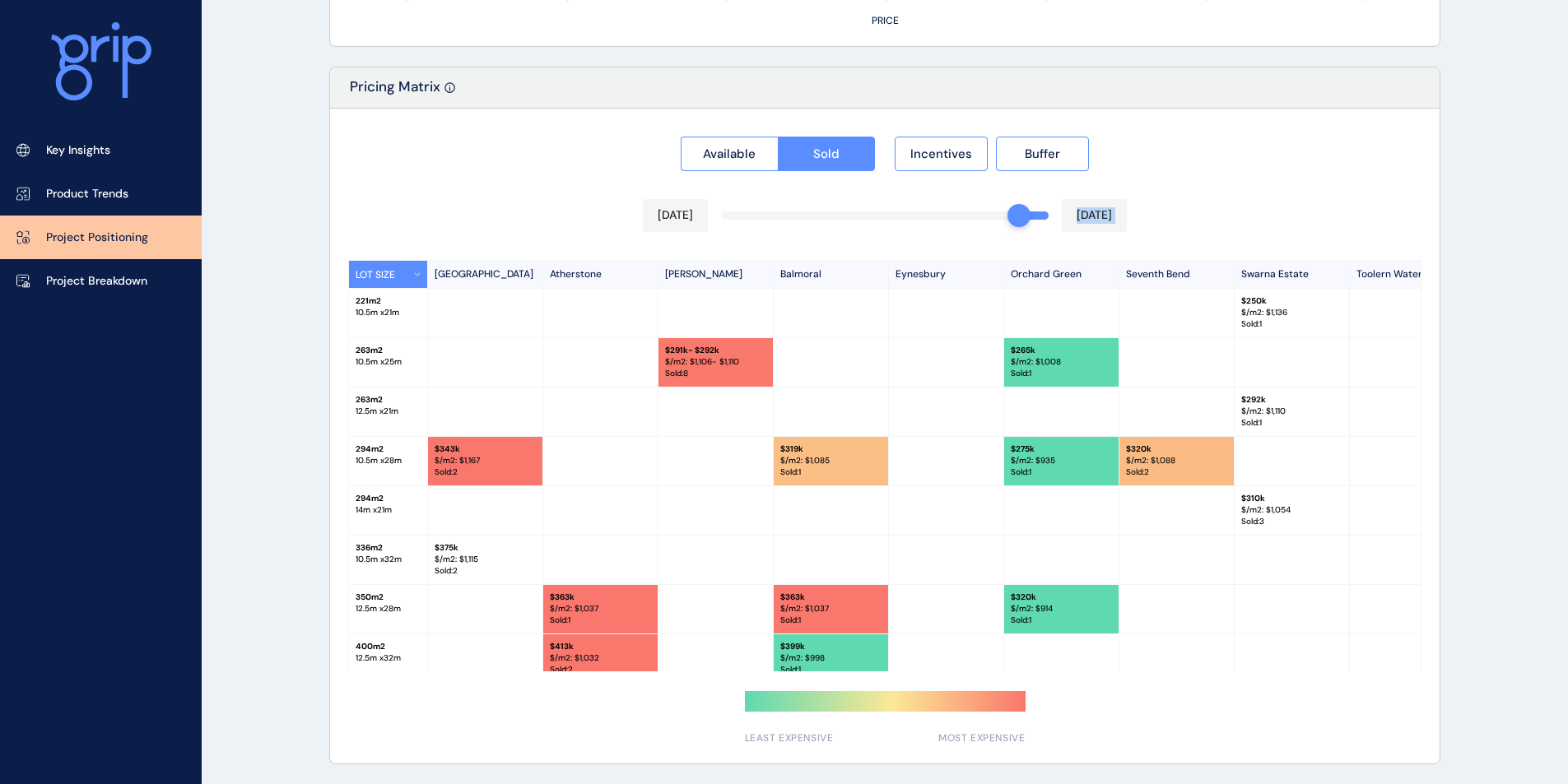 click on "[DATE]" at bounding box center (1094, 216) 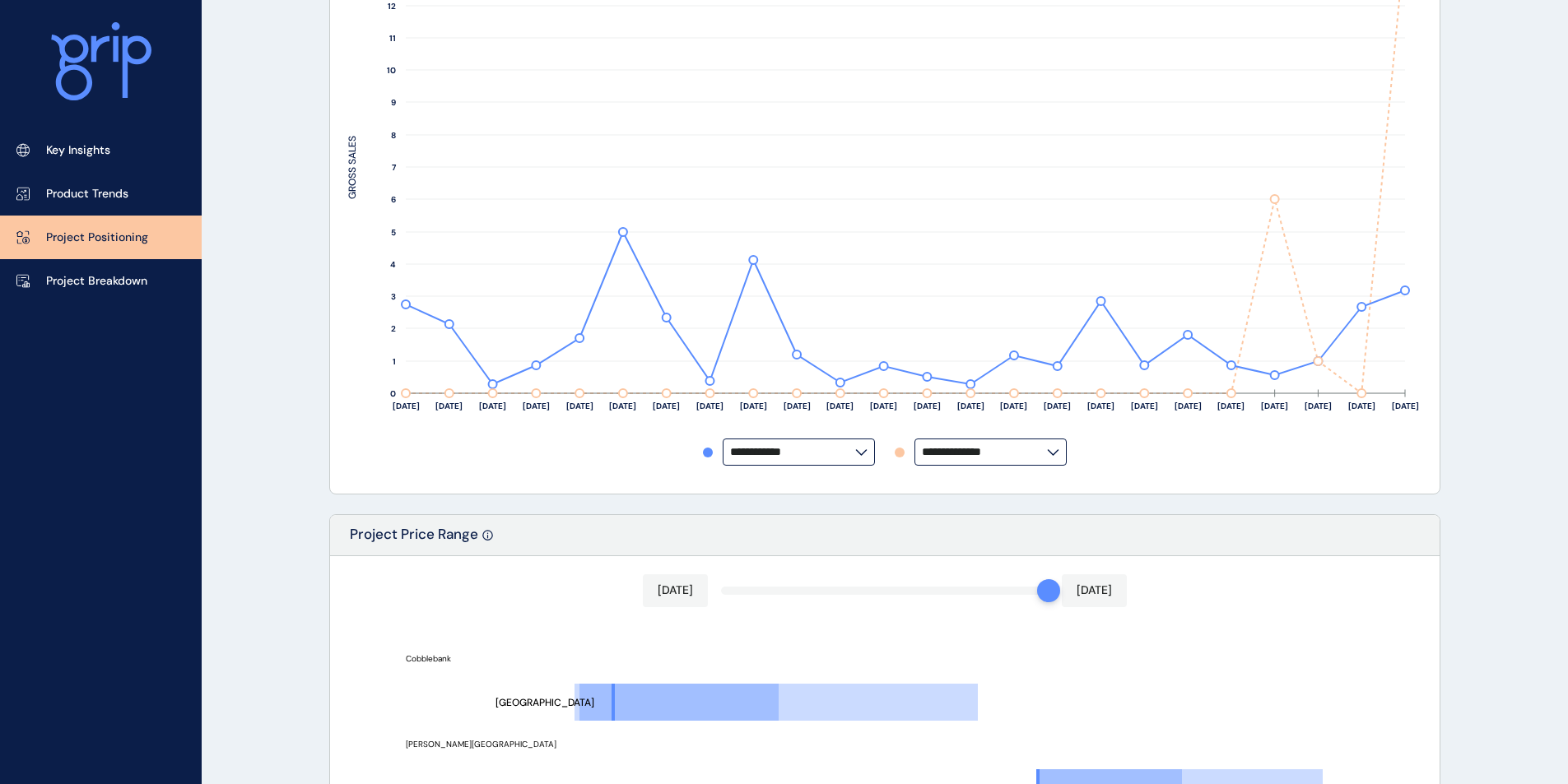 scroll, scrollTop: 0, scrollLeft: 0, axis: both 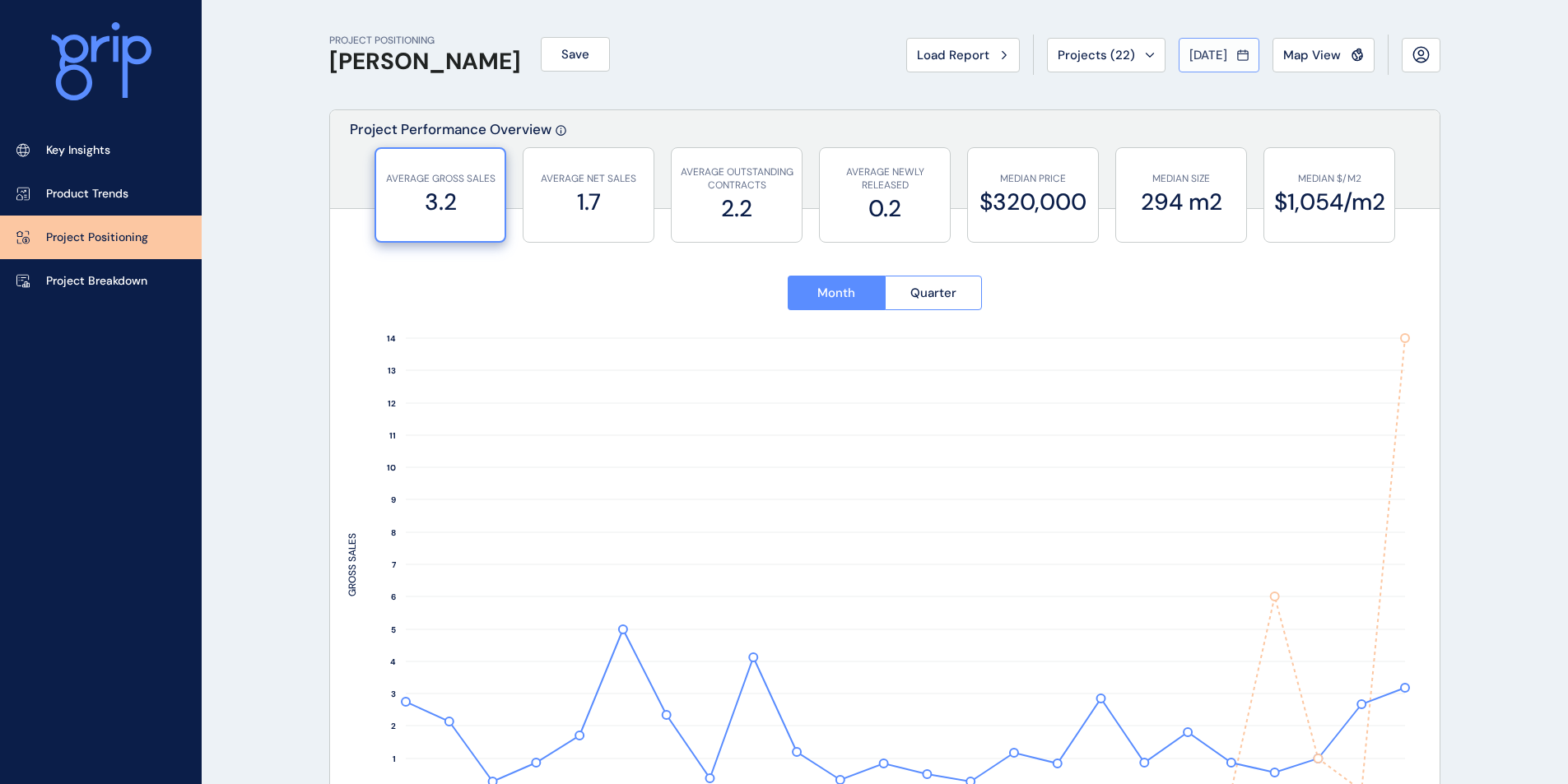 click on "[DATE]" at bounding box center [1208, 55] 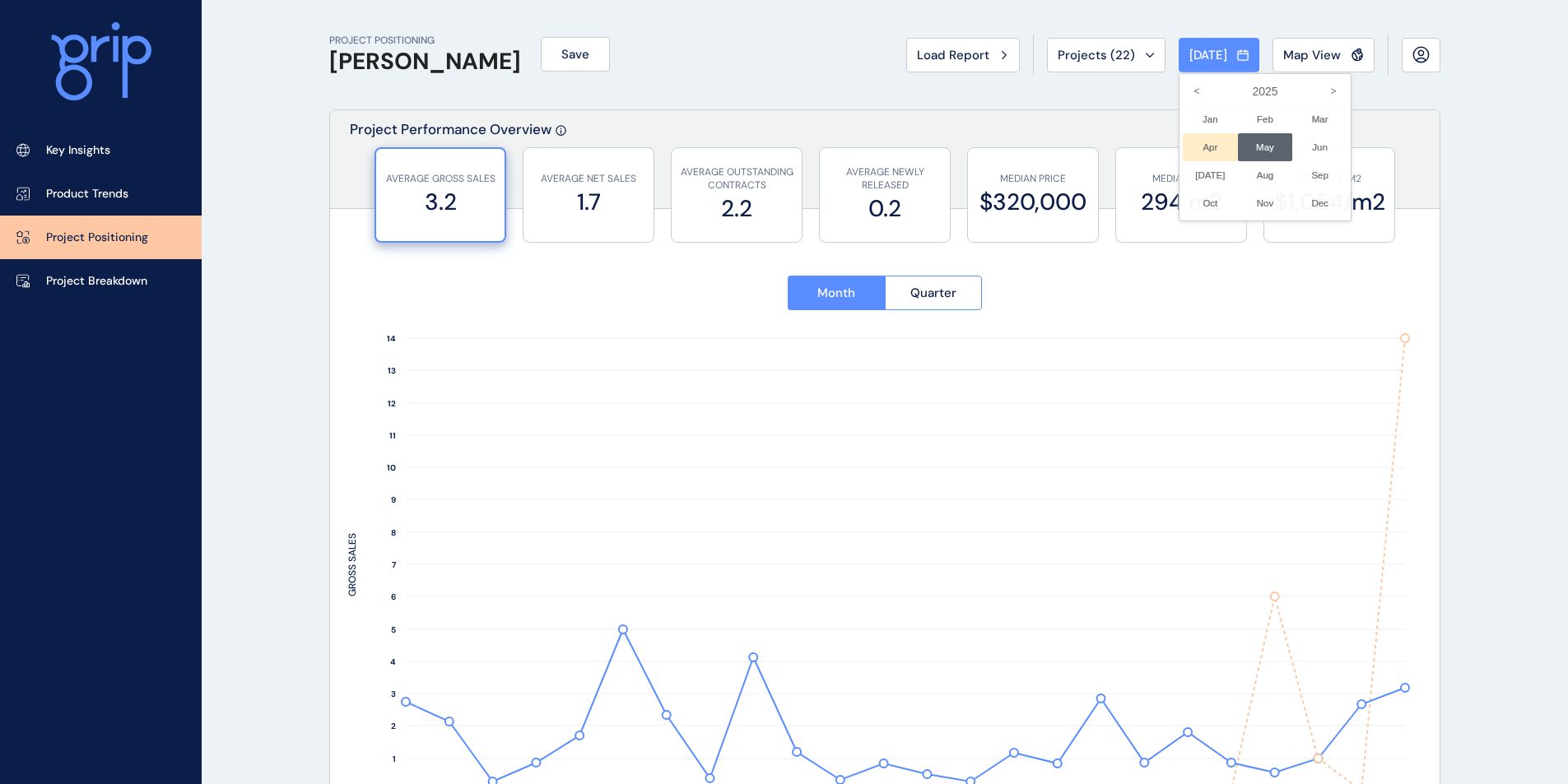 click on "Apr No report is available for this period. New months are usually published 5 business days after the month start." at bounding box center [1210, 147] 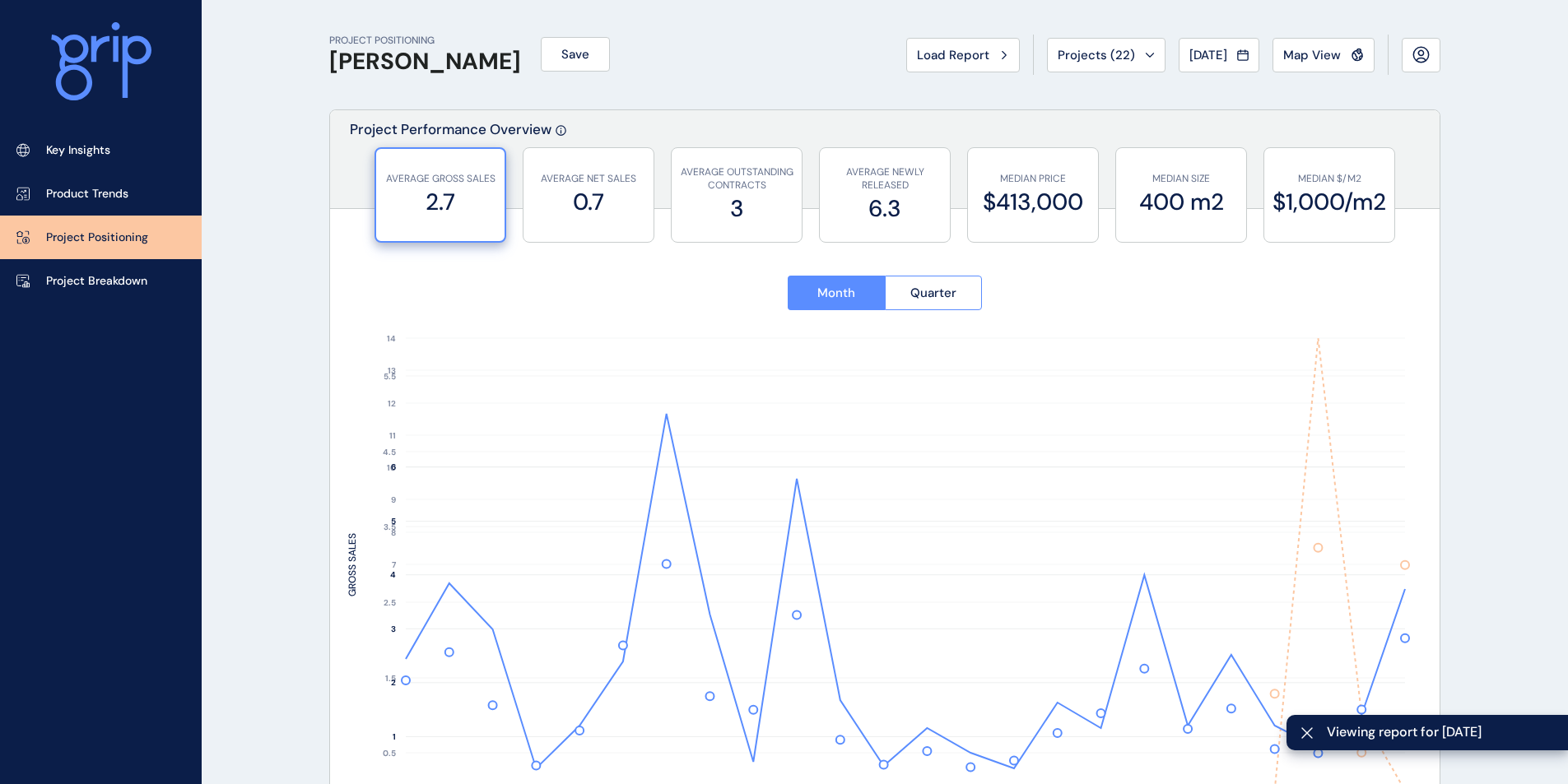 type on "**********" 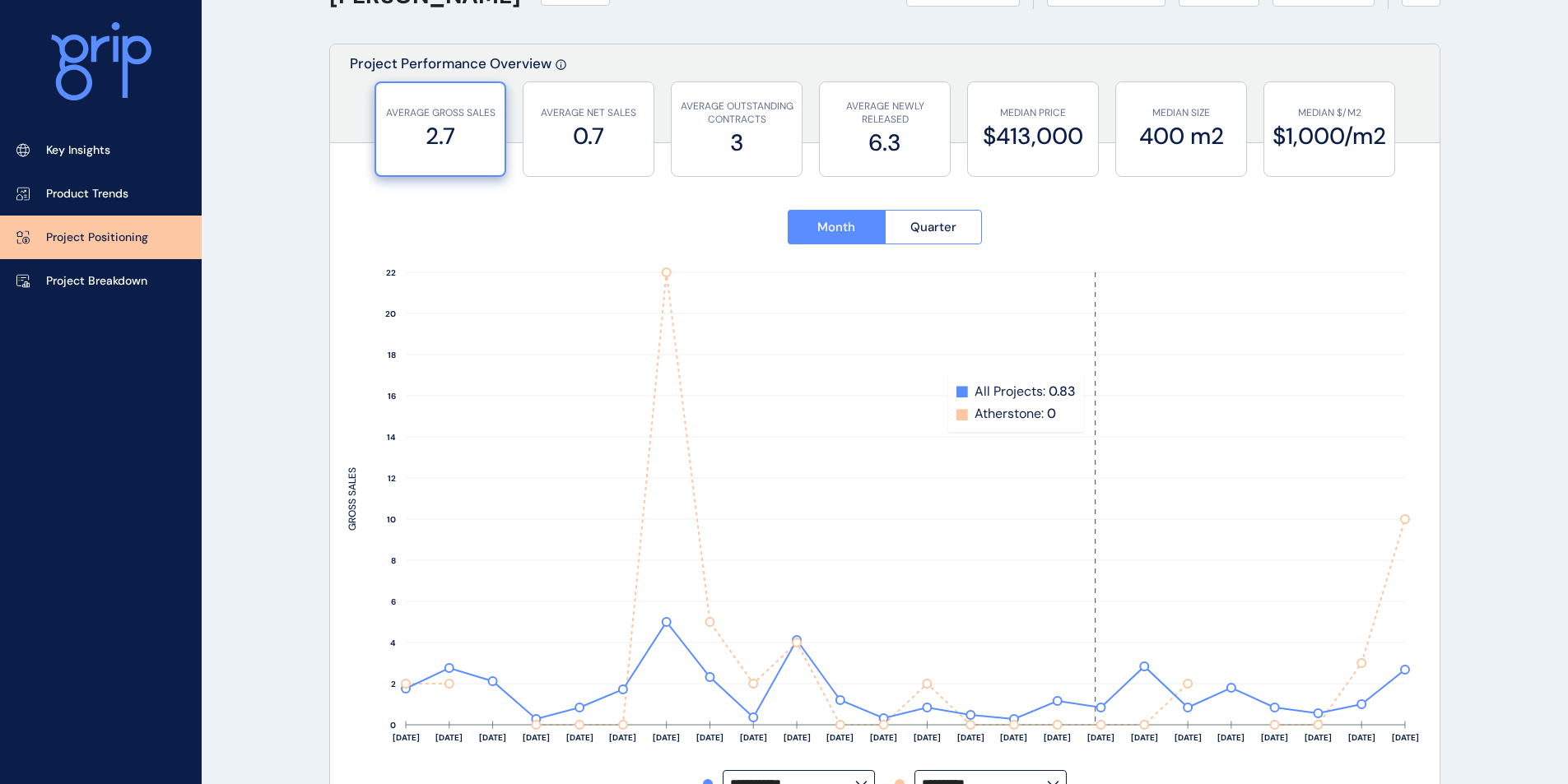 scroll, scrollTop: 0, scrollLeft: 0, axis: both 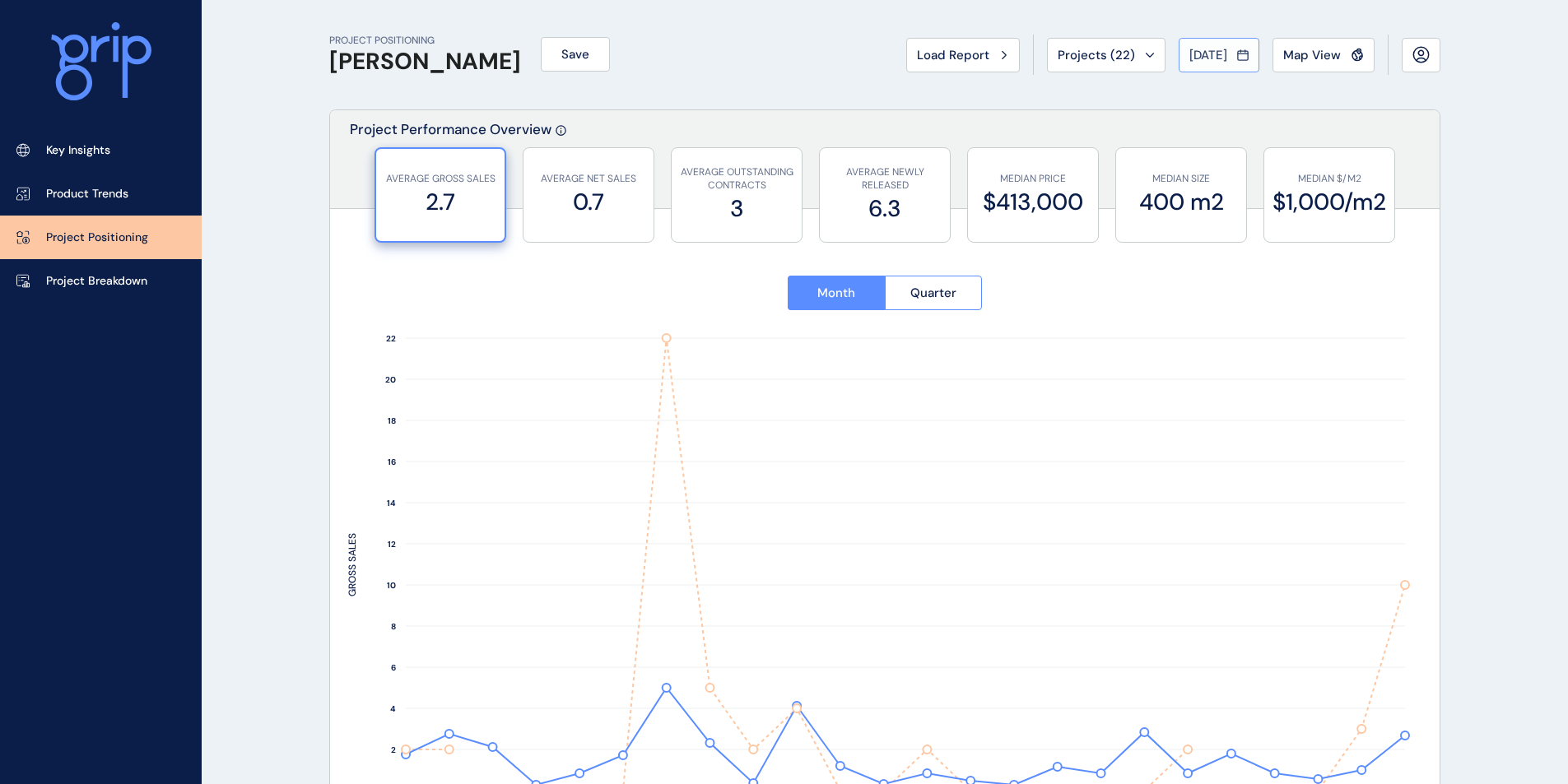 click on "[DATE]" at bounding box center [1208, 55] 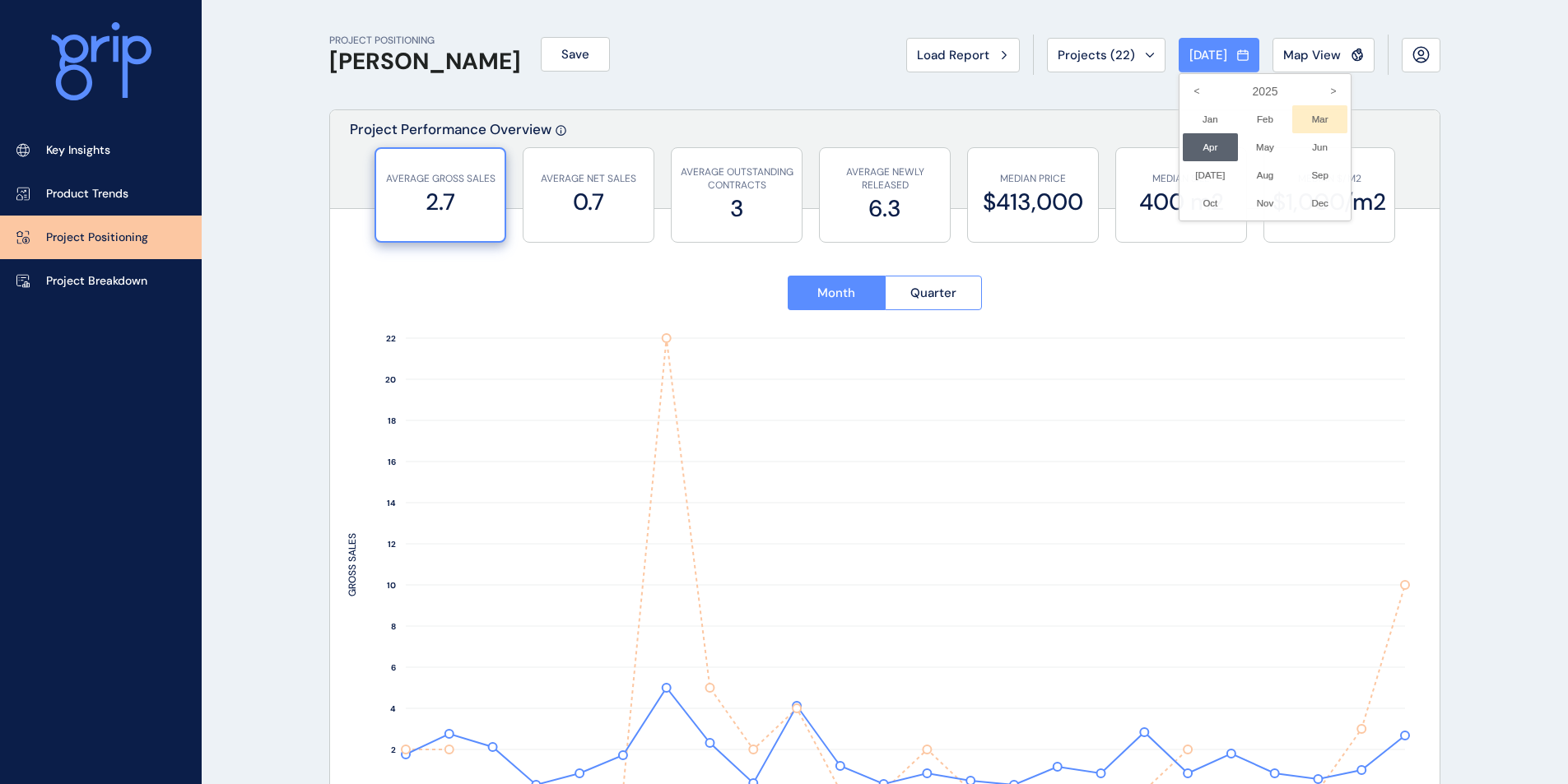 click on "Mar No report is available for this period. New months are usually published 5 business days after the month start." at bounding box center (1319, 119) 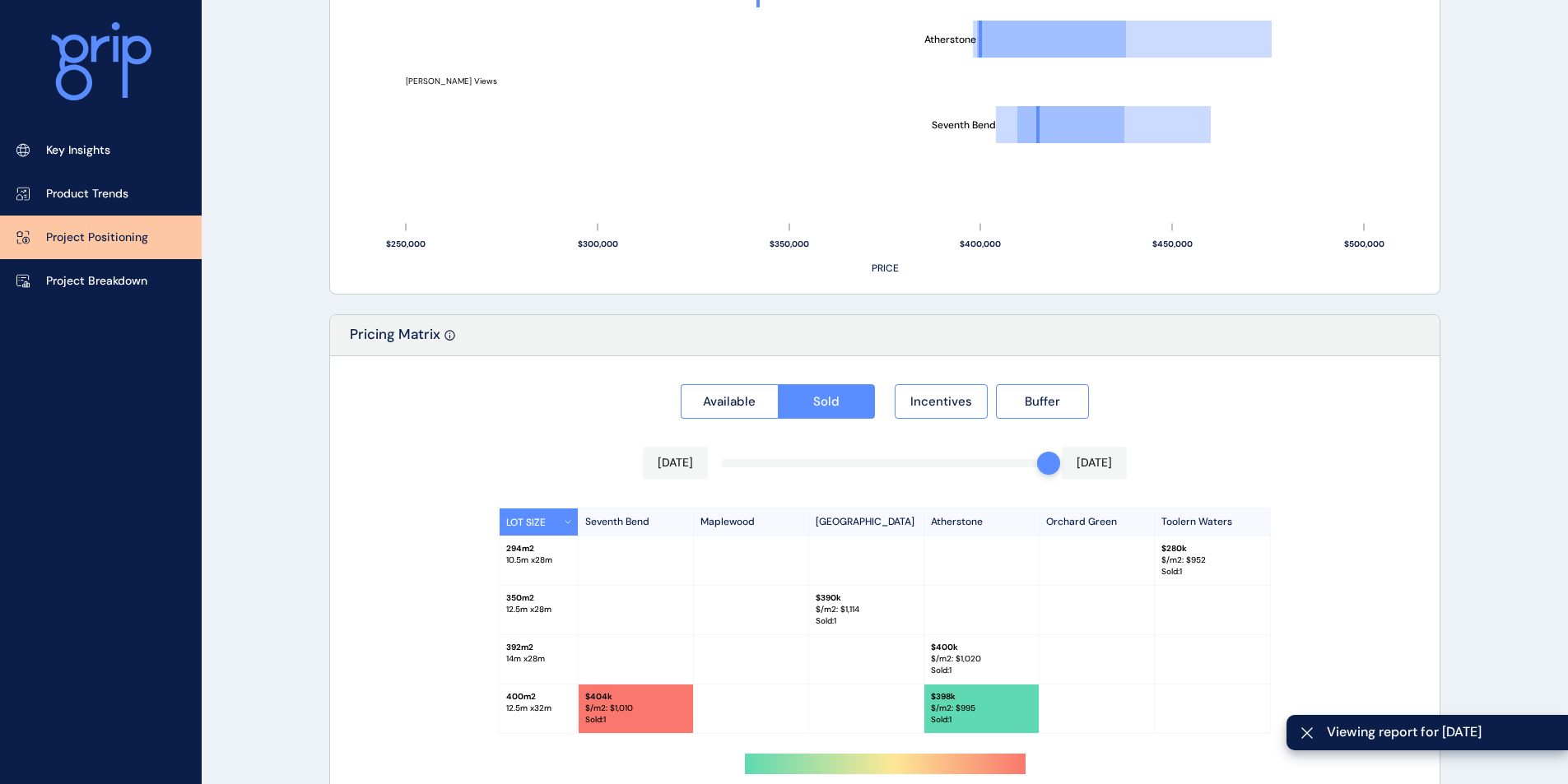 scroll, scrollTop: 1309, scrollLeft: 0, axis: vertical 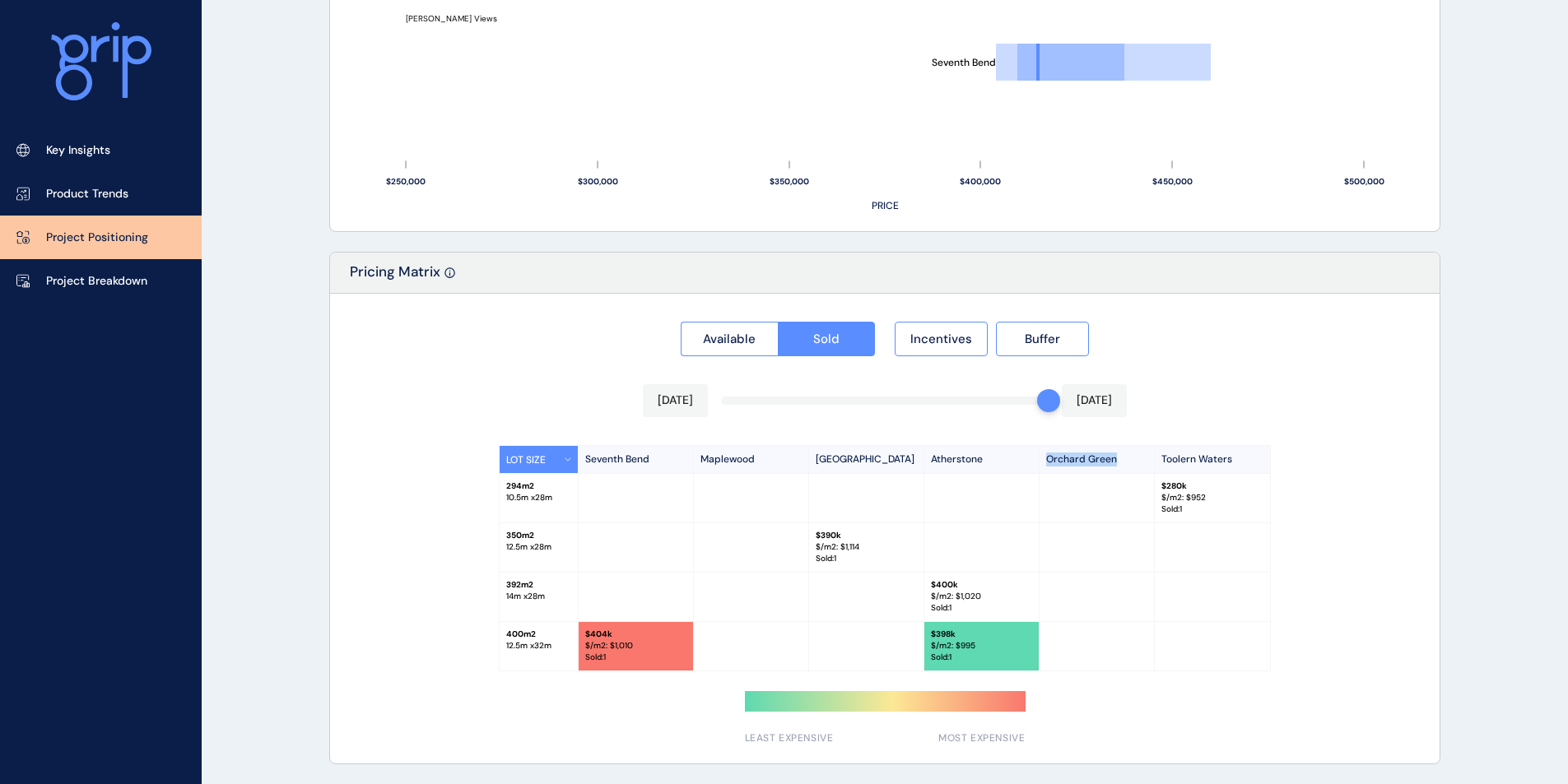 drag, startPoint x: 1114, startPoint y: 458, endPoint x: 1048, endPoint y: 459, distance: 66.00758 